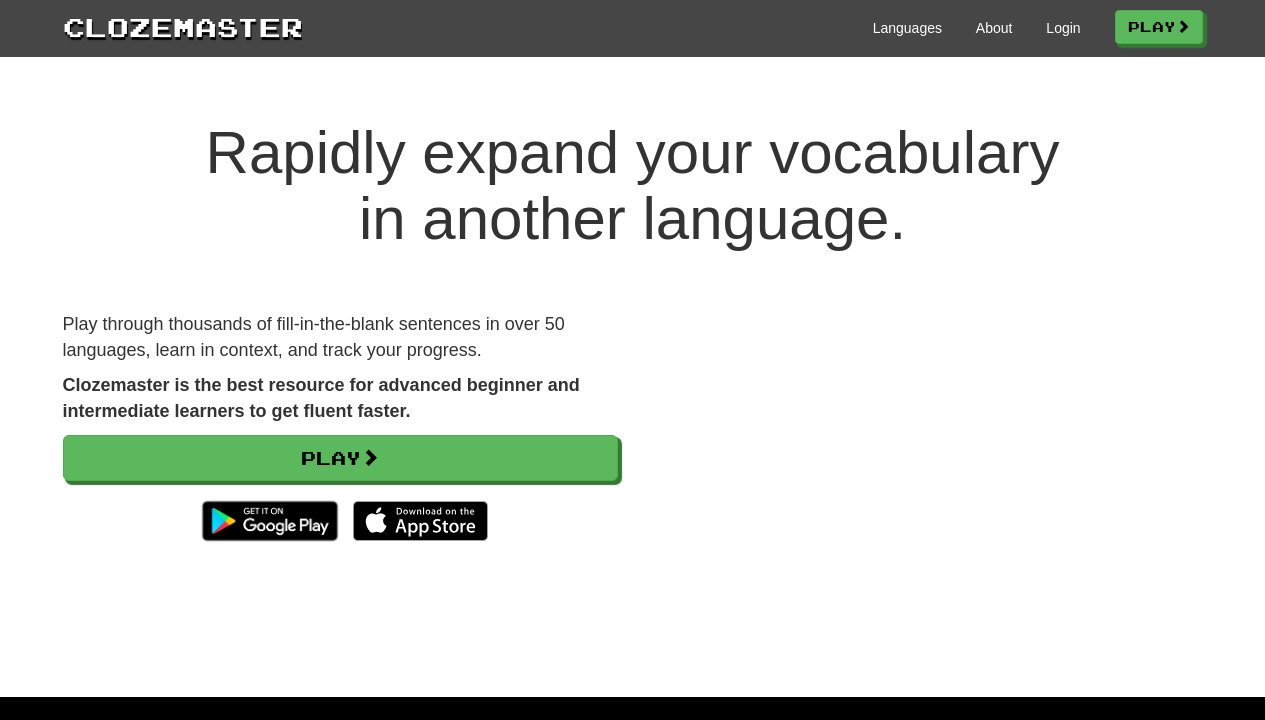 scroll, scrollTop: 0, scrollLeft: 0, axis: both 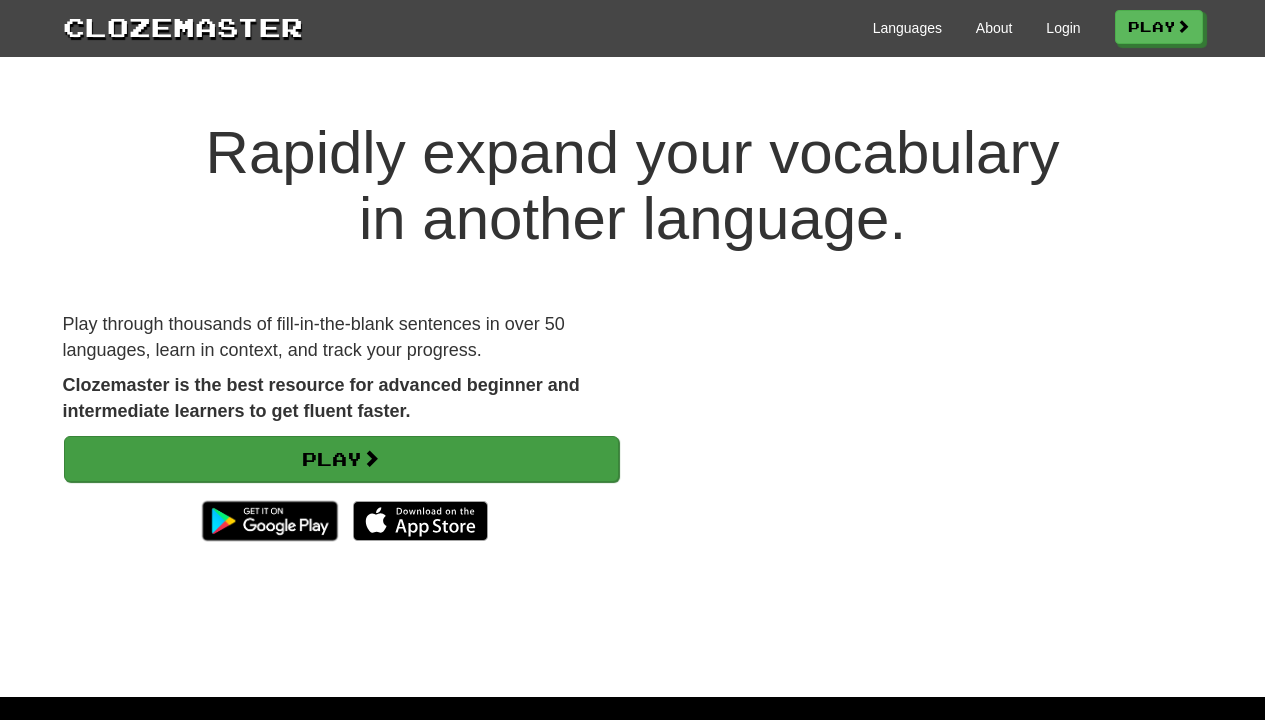 click on "Play" at bounding box center (341, 459) 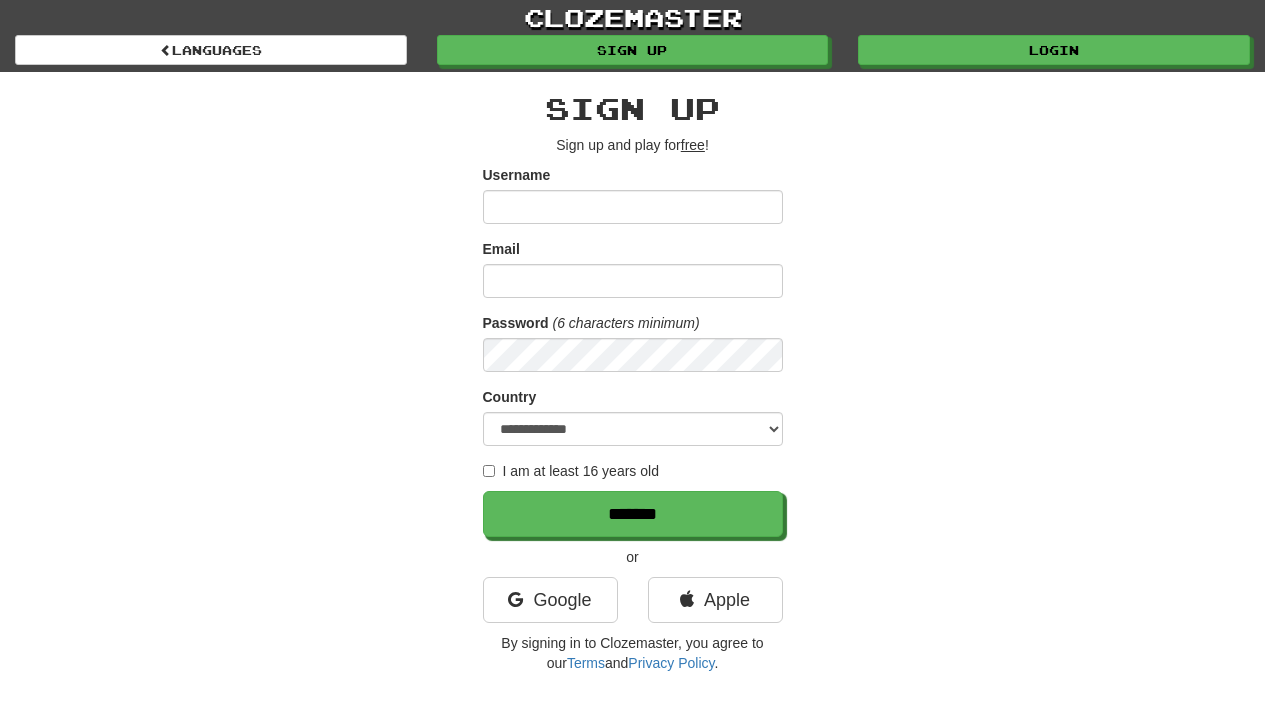 scroll, scrollTop: 0, scrollLeft: 0, axis: both 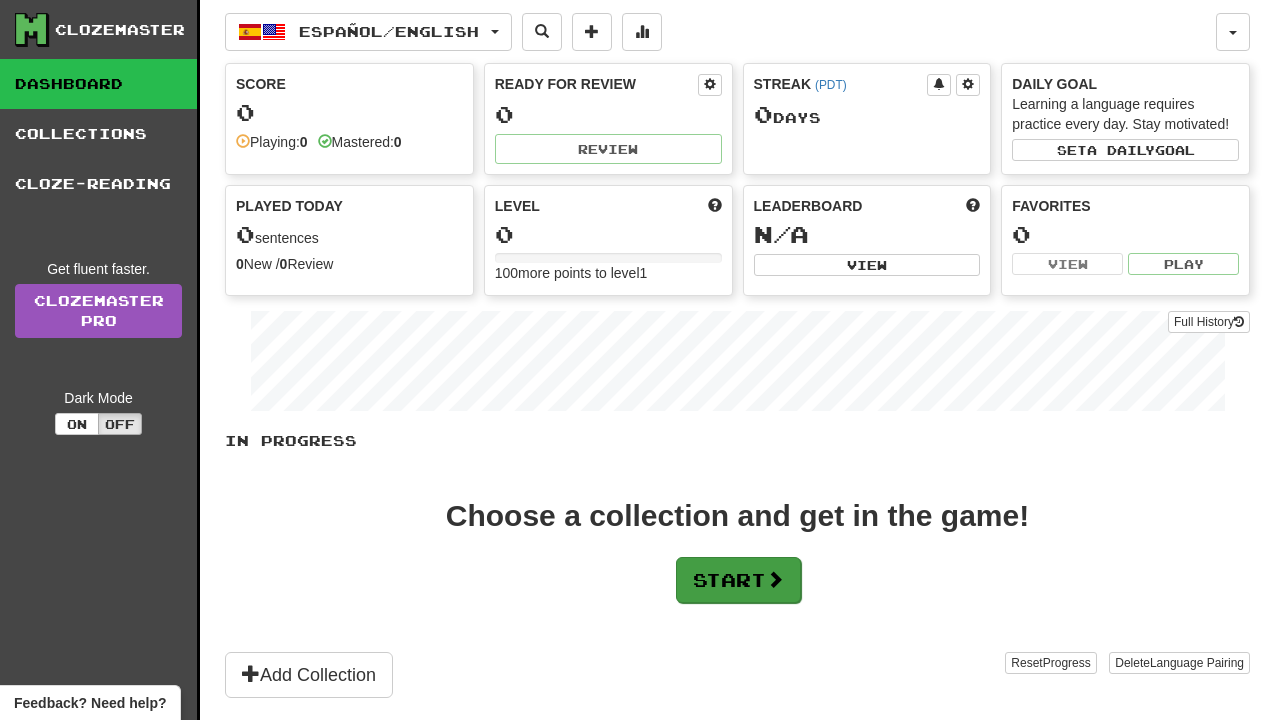click on "Start" at bounding box center [738, 580] 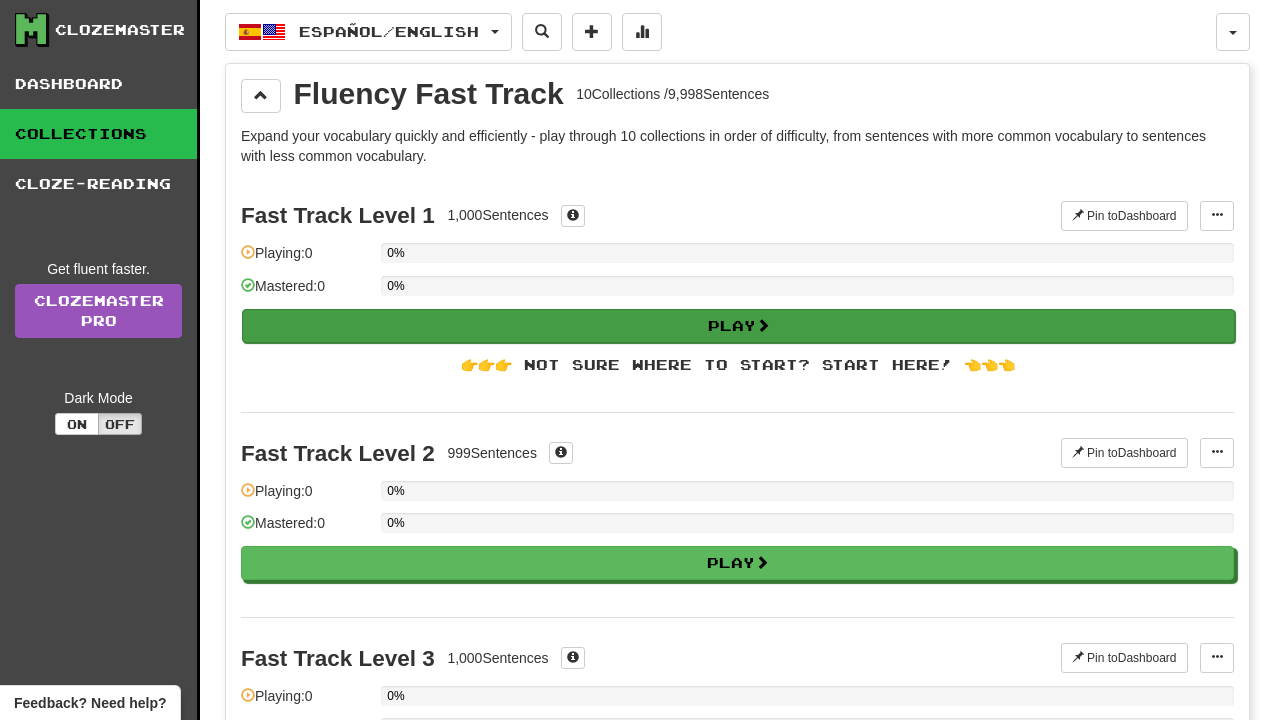 click on "Play" at bounding box center [738, 326] 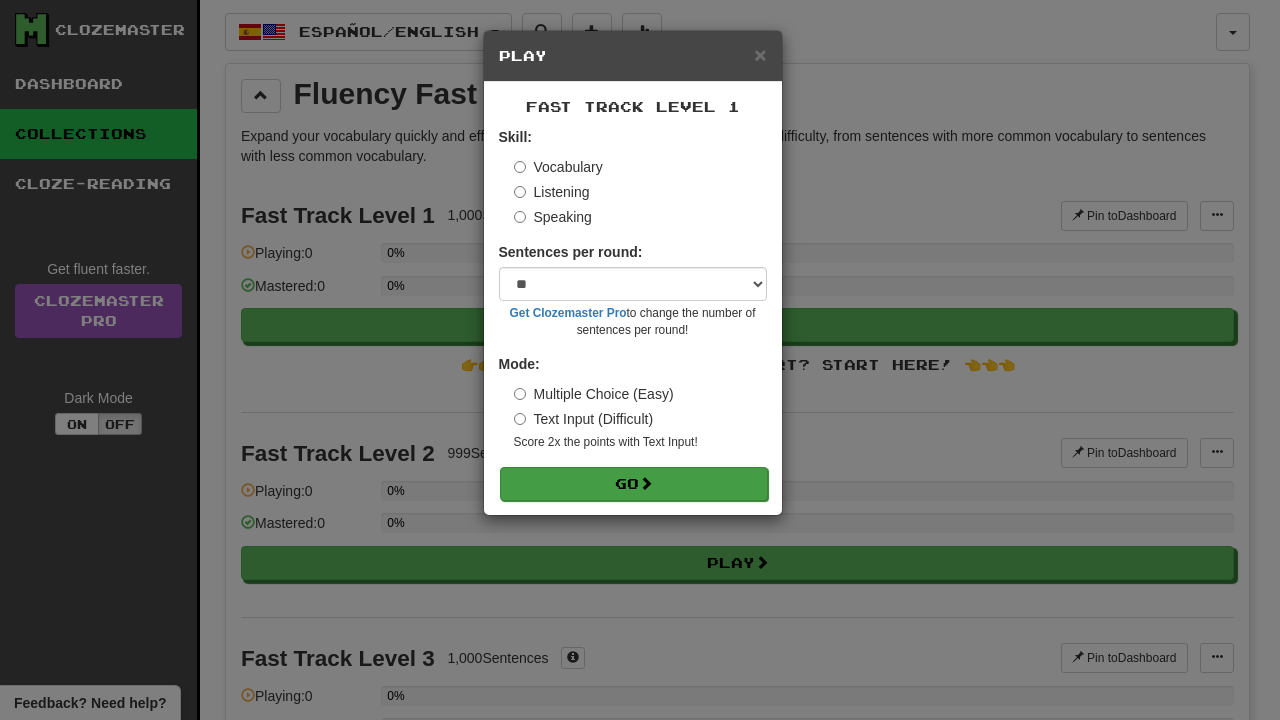 click at bounding box center (646, 483) 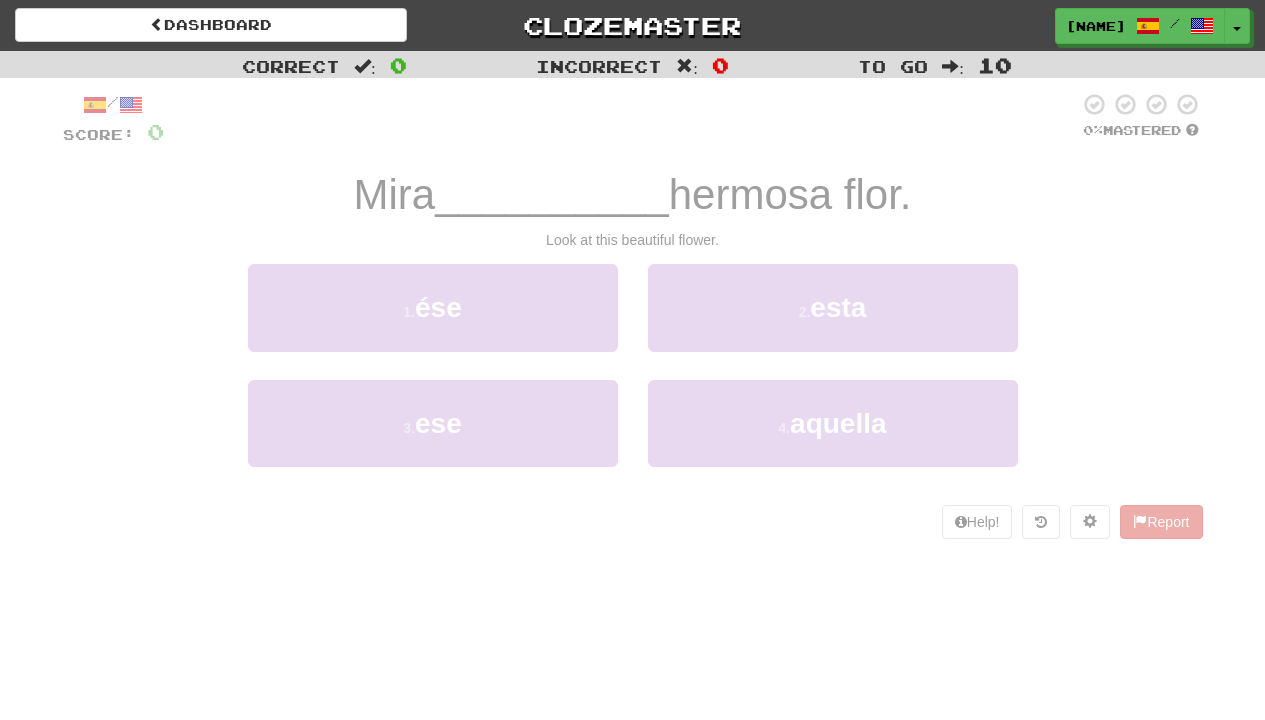 scroll, scrollTop: 0, scrollLeft: 0, axis: both 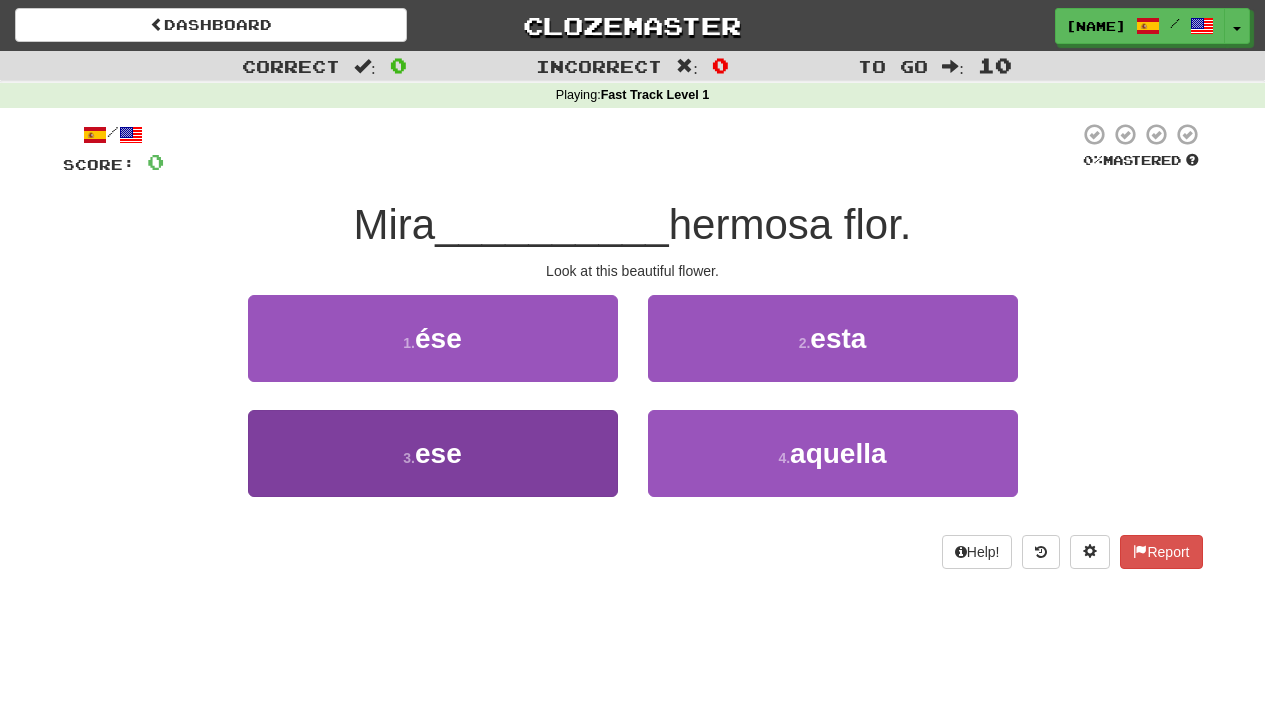 click on "3 .  ese" at bounding box center [433, 453] 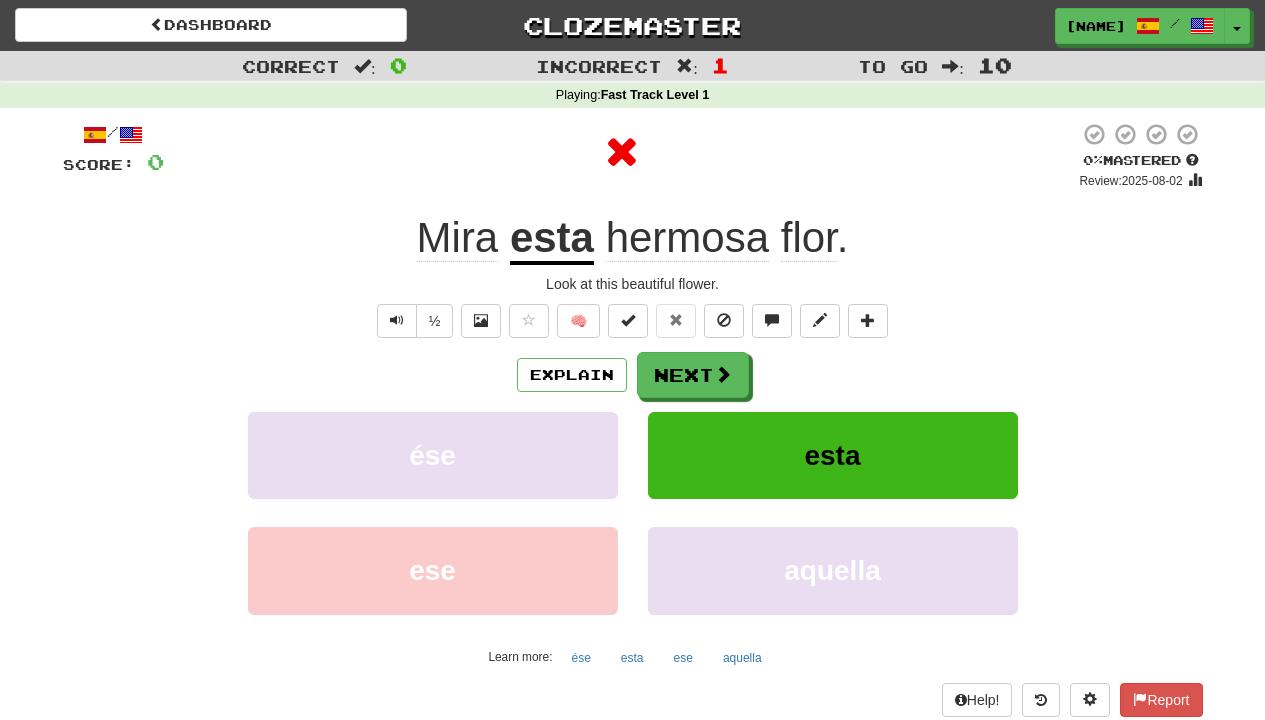 click on "esta" at bounding box center (833, 455) 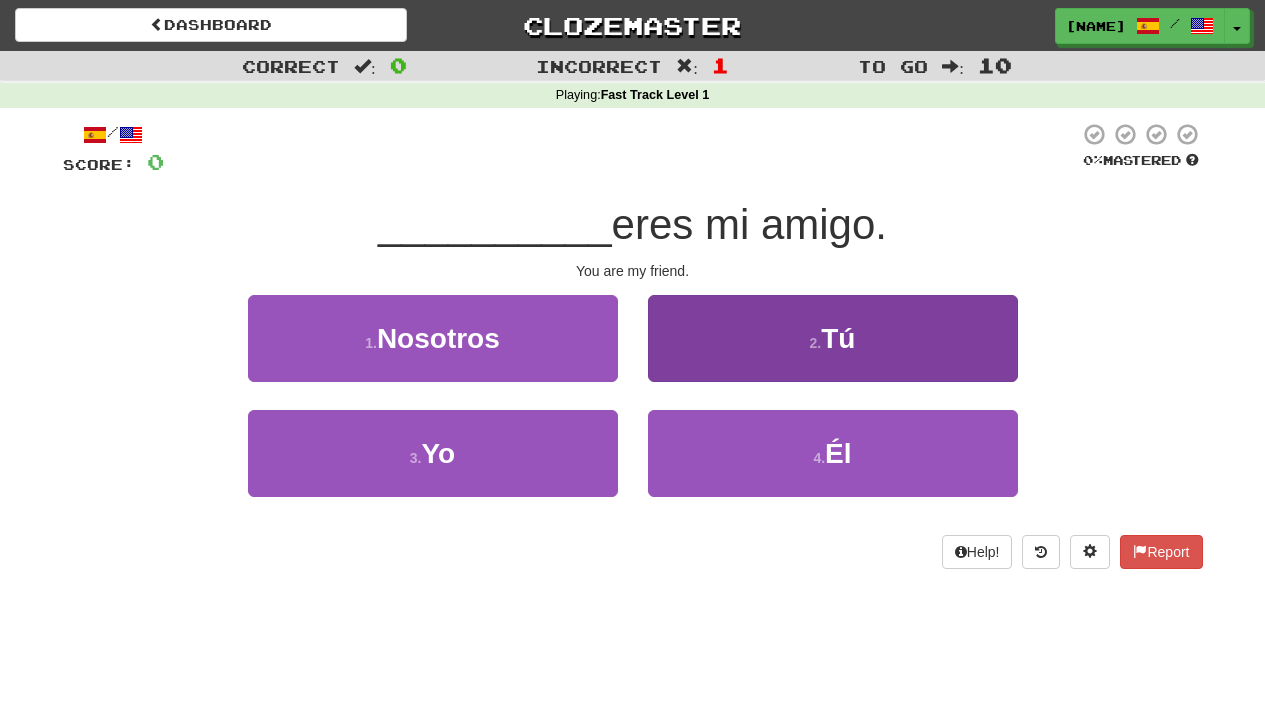 click on "2 .  Tú" at bounding box center [833, 338] 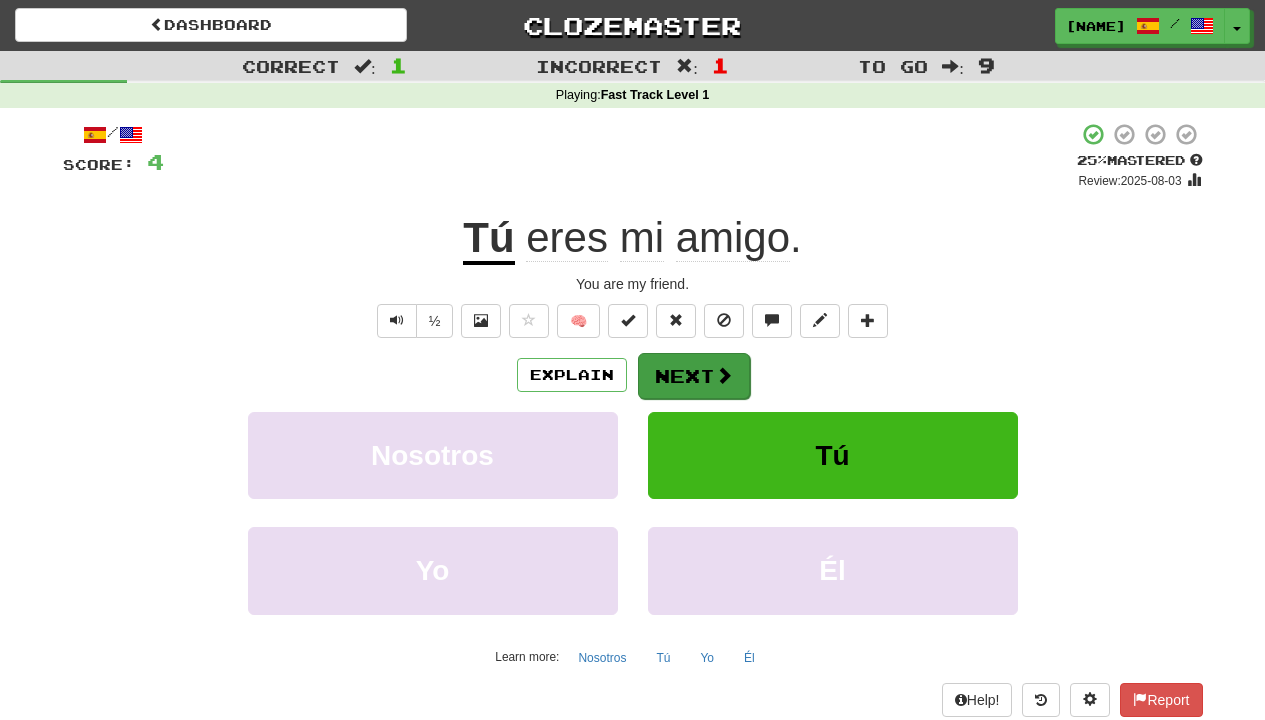 click on "Next" at bounding box center [694, 376] 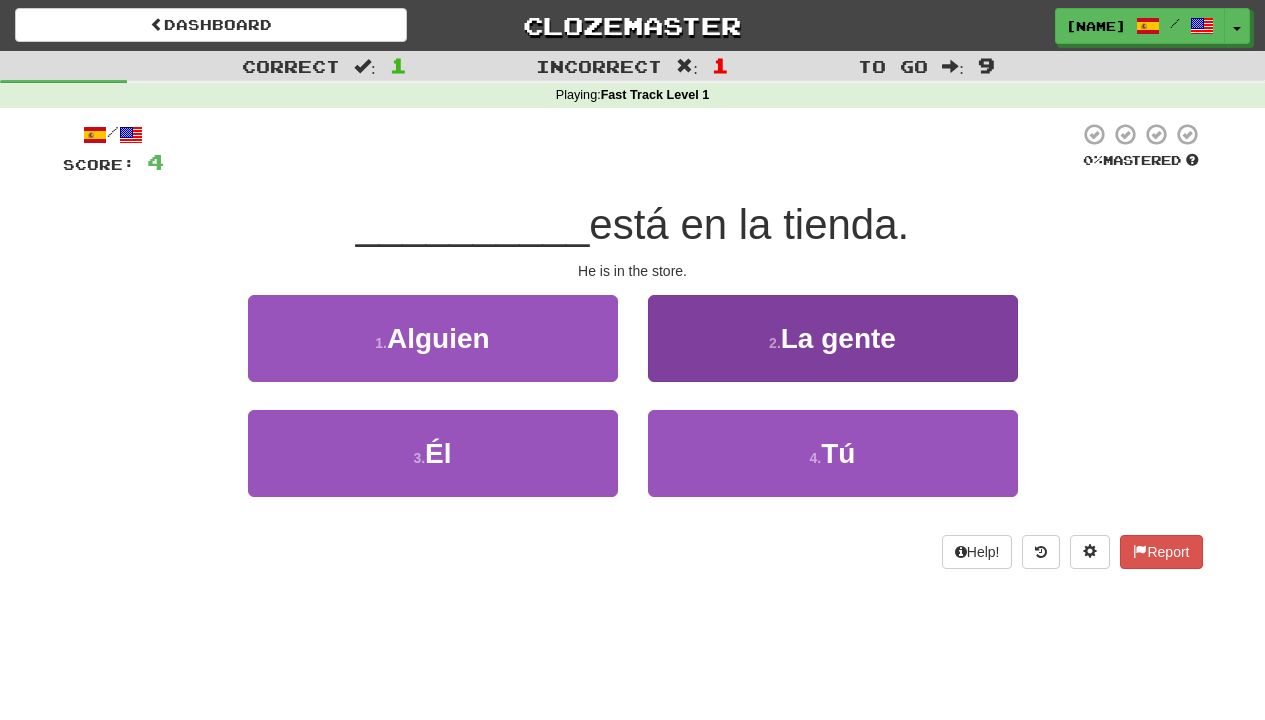 click on "2 .  La gente" at bounding box center [833, 338] 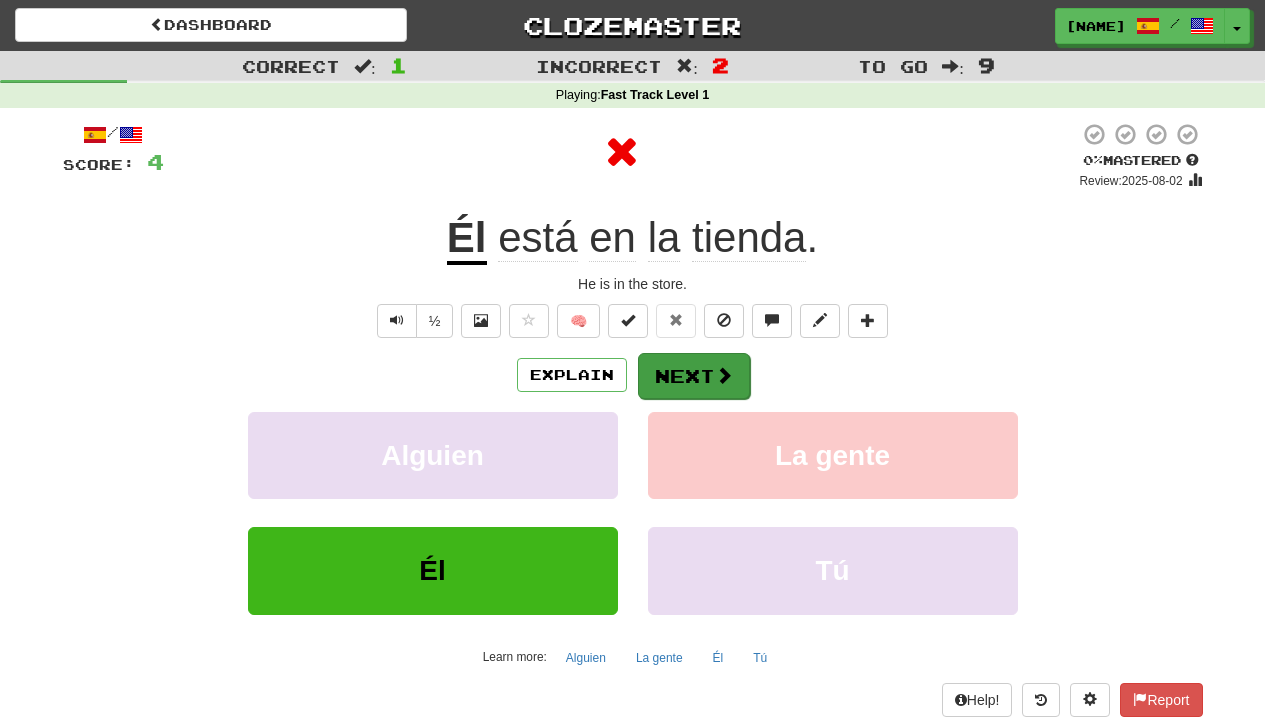 click on "Next" at bounding box center (694, 376) 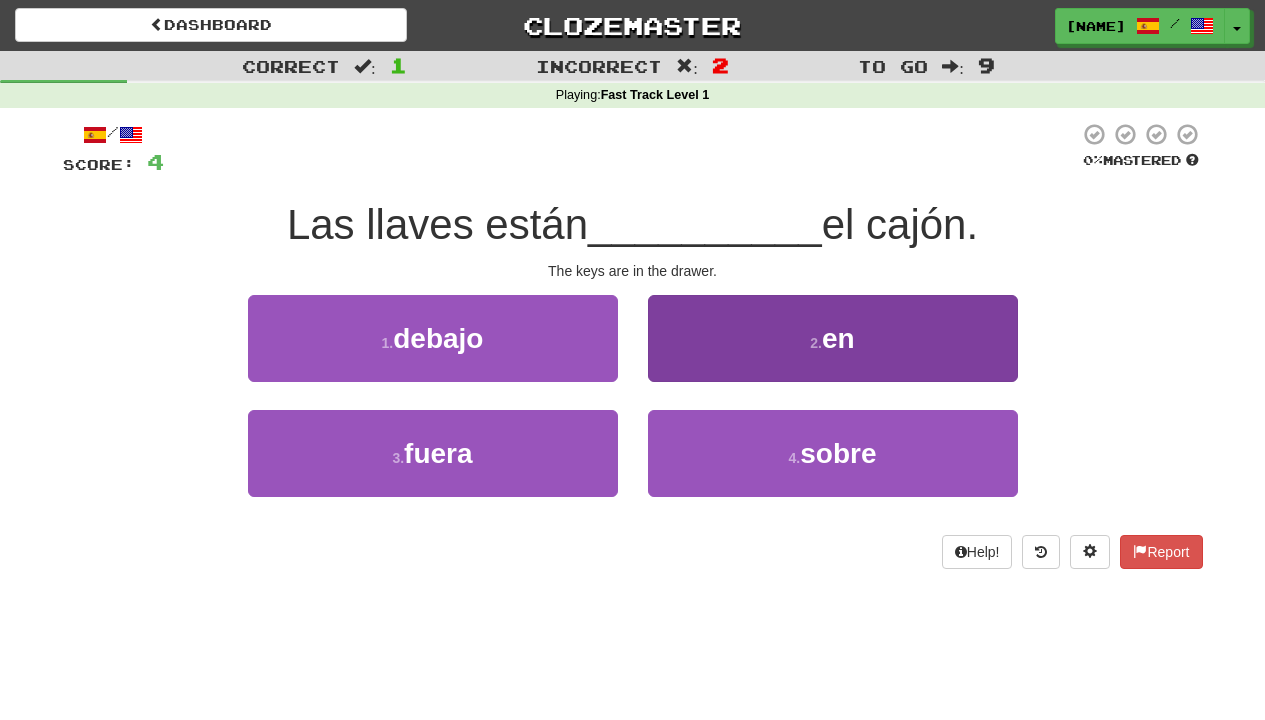 click on "2 .  en" at bounding box center [833, 338] 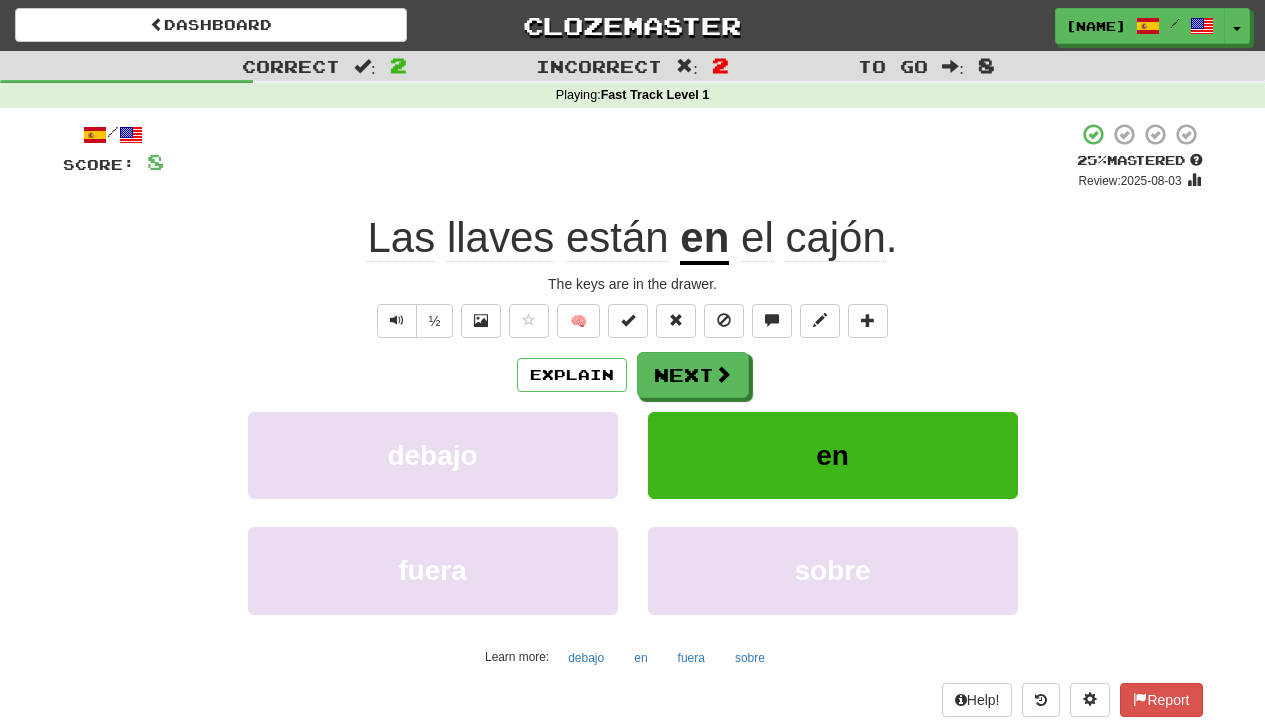 click on "Las" 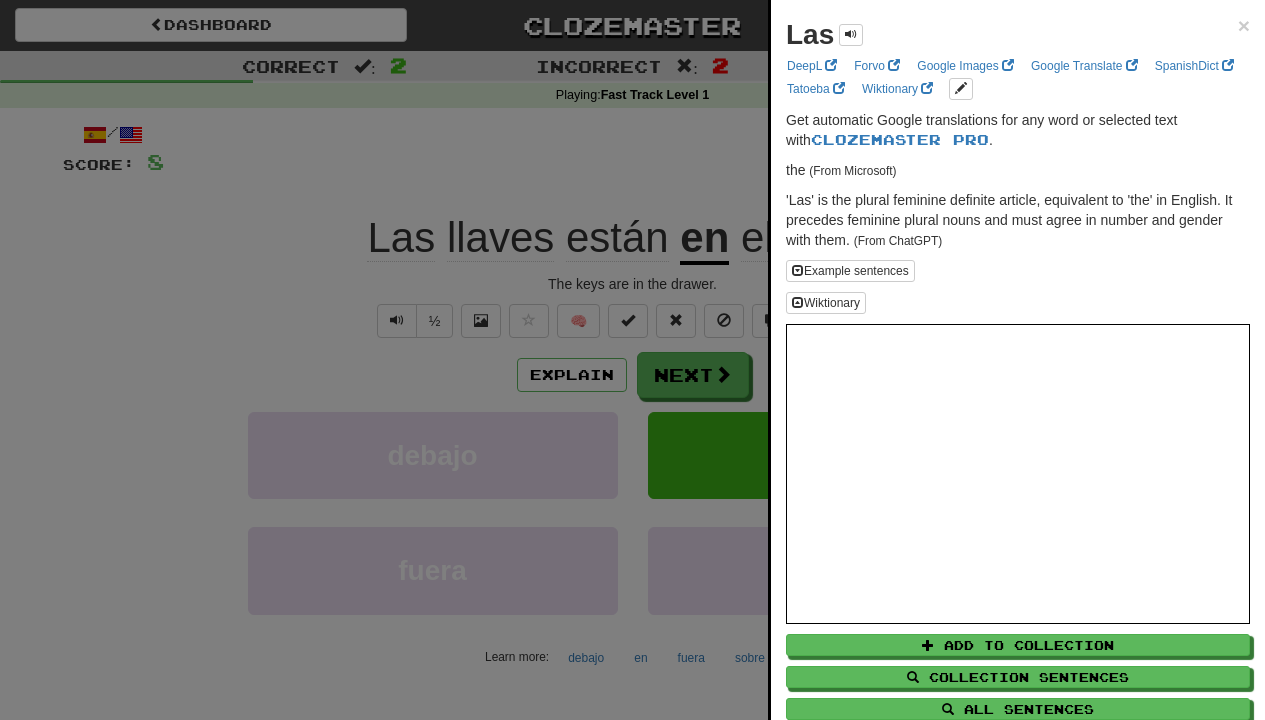 click at bounding box center (632, 360) 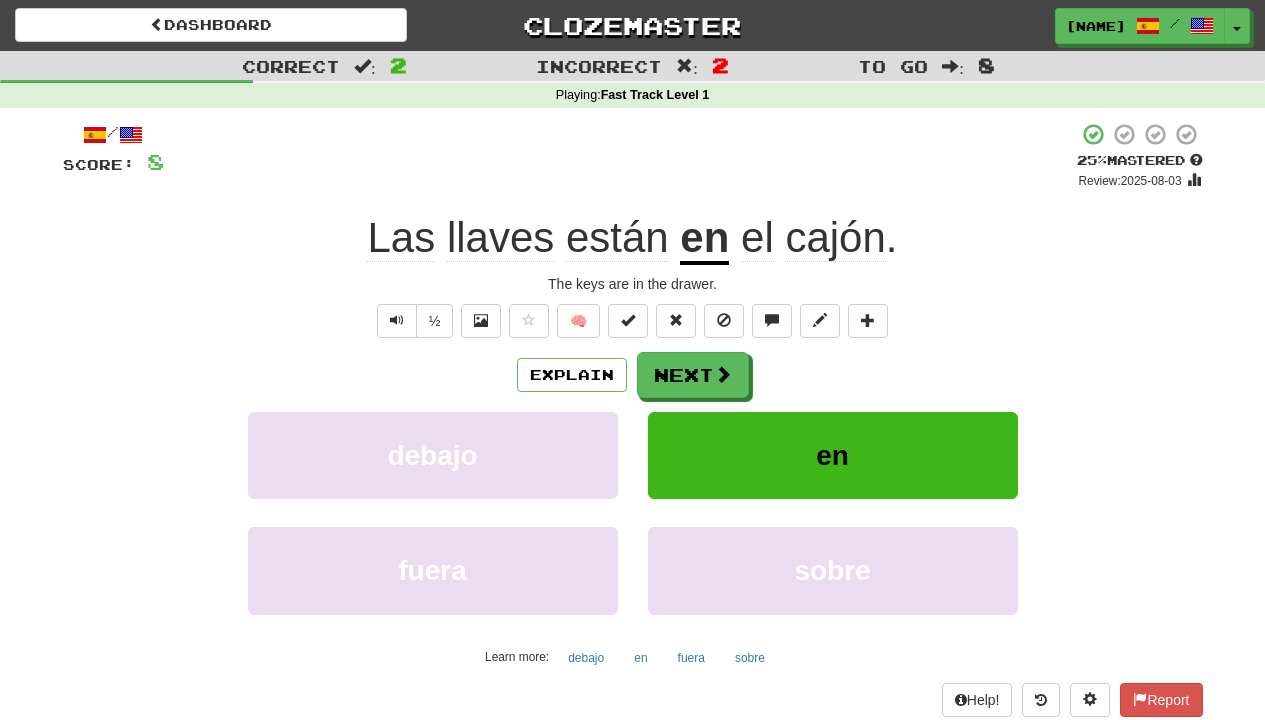 click on "llaves" 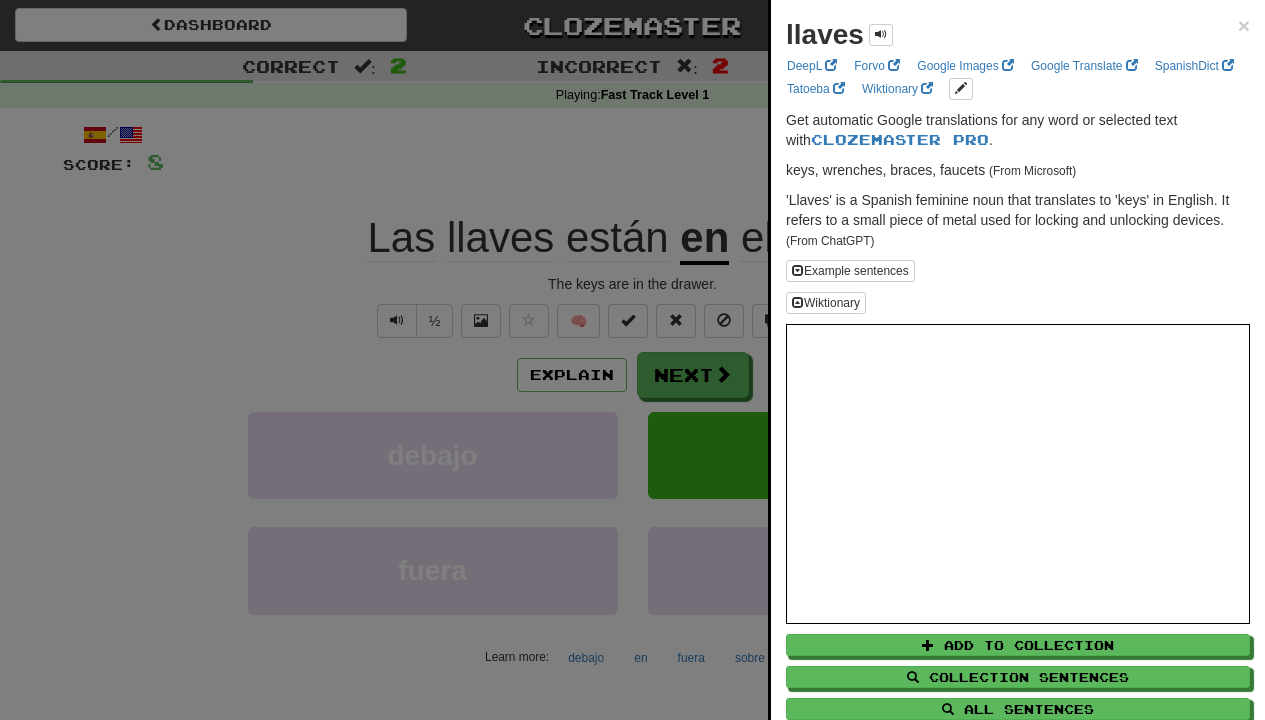 click at bounding box center (632, 360) 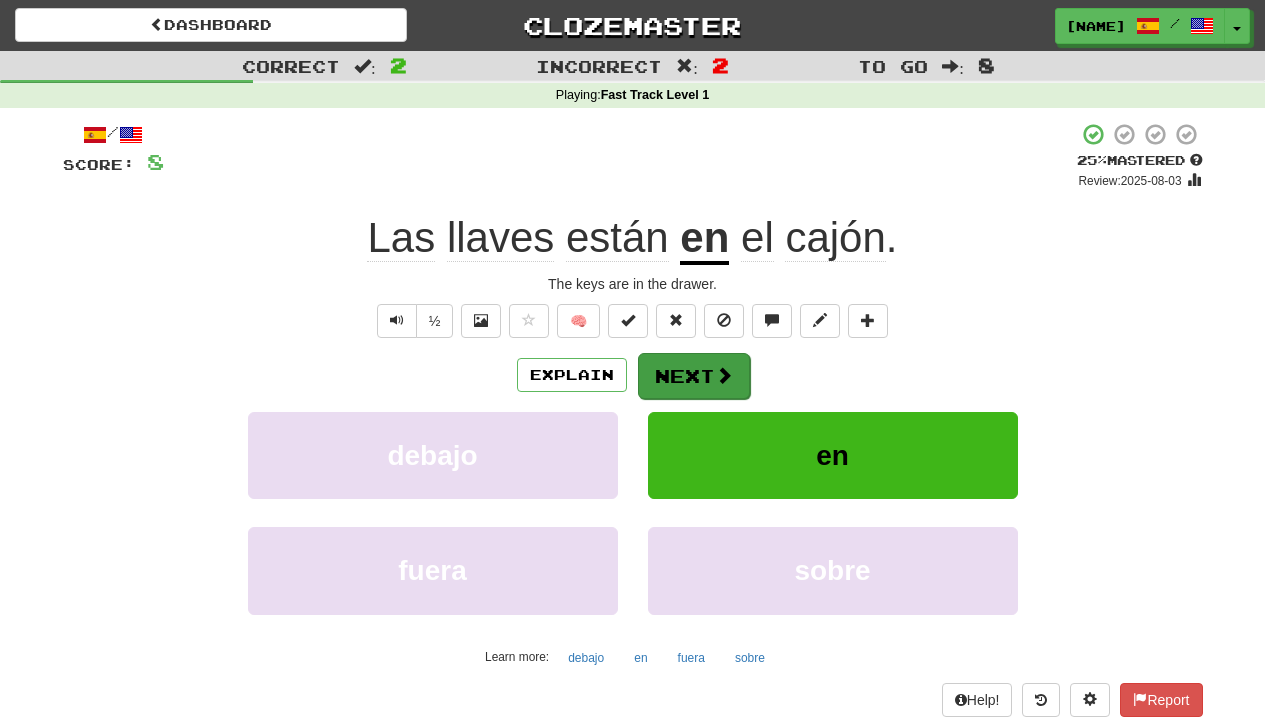 click on "Next" at bounding box center [694, 376] 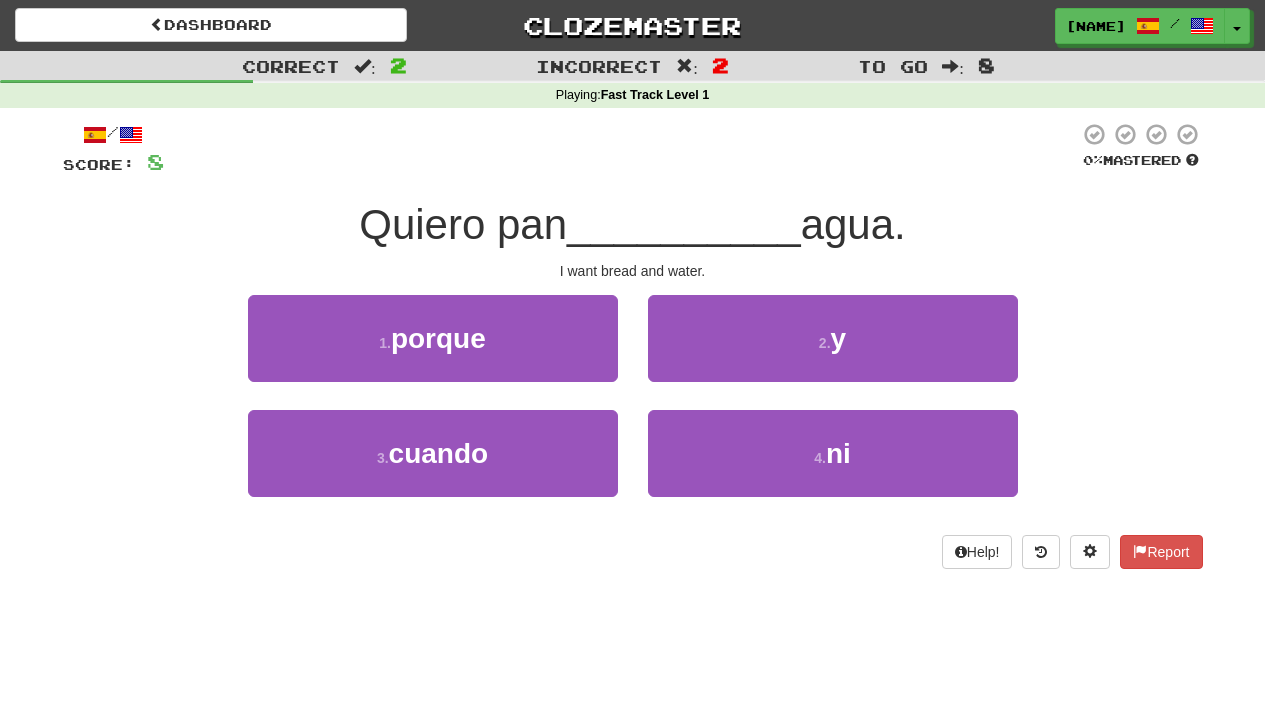 click on "2 .  y" at bounding box center (833, 338) 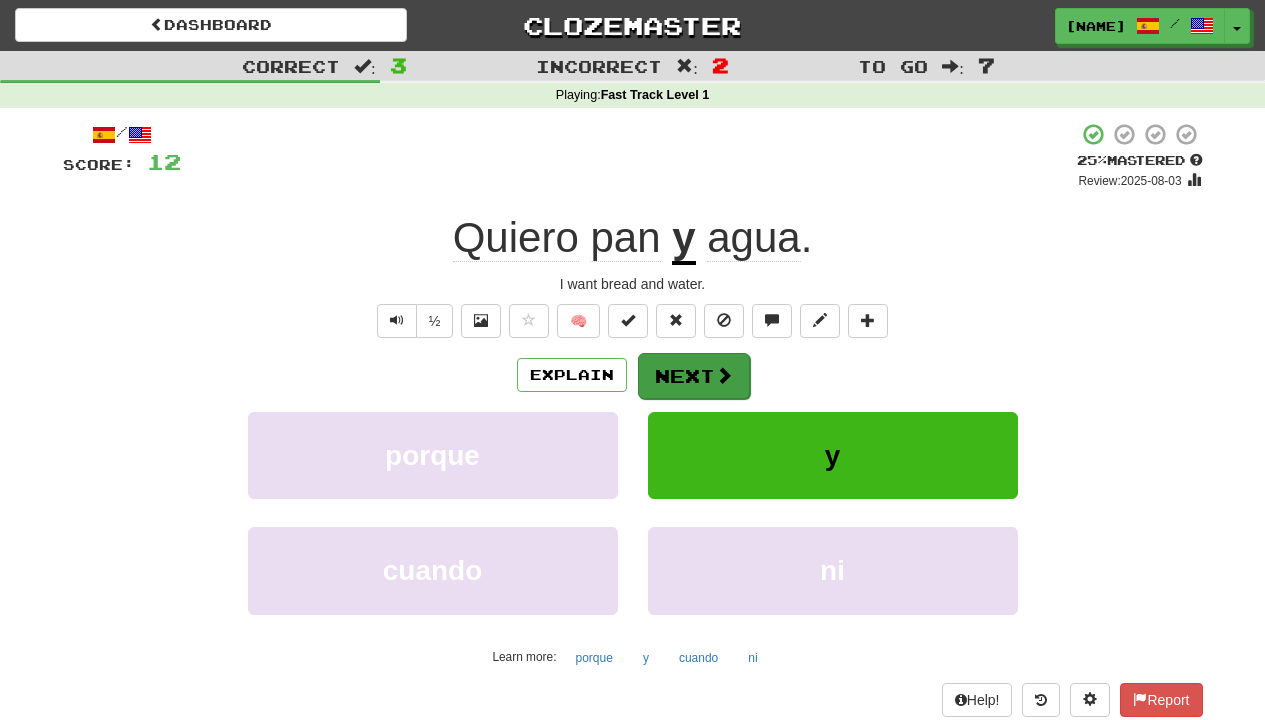 click on "Next" at bounding box center (694, 376) 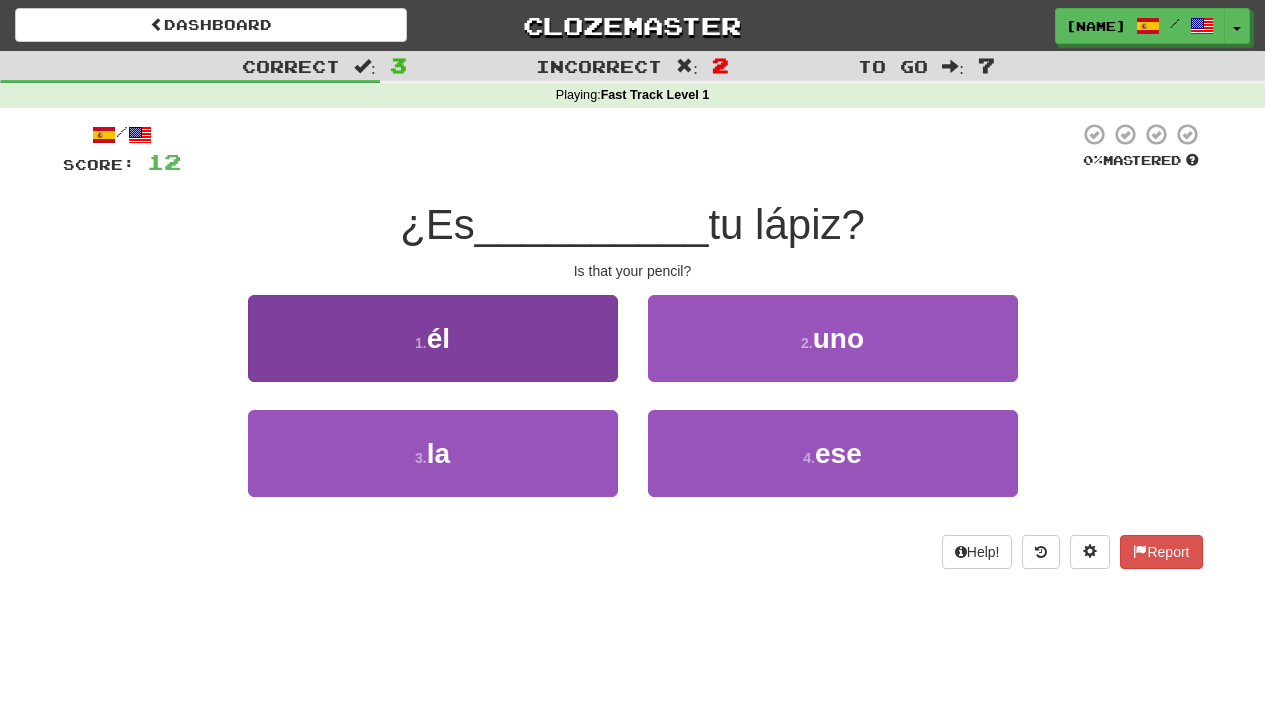click on "1 .  él" at bounding box center (433, 338) 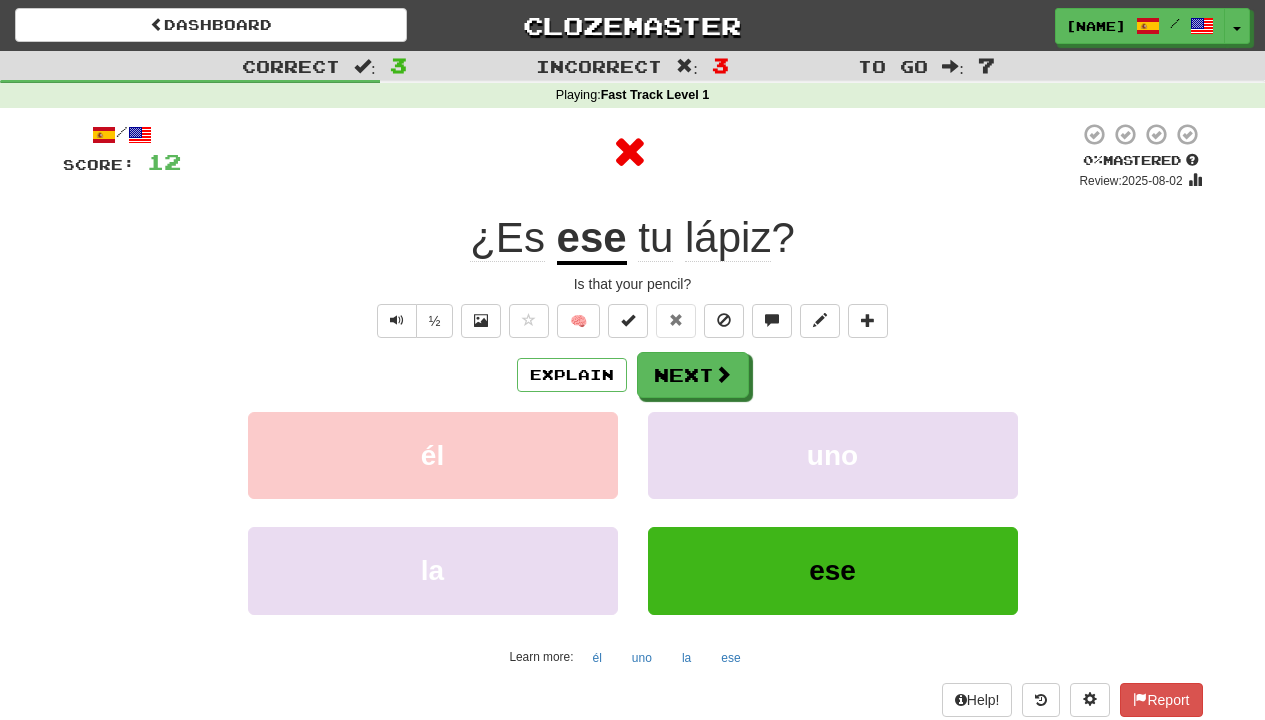click on "Explain Next él uno la ese Learn more: él uno la ese" at bounding box center [633, 512] 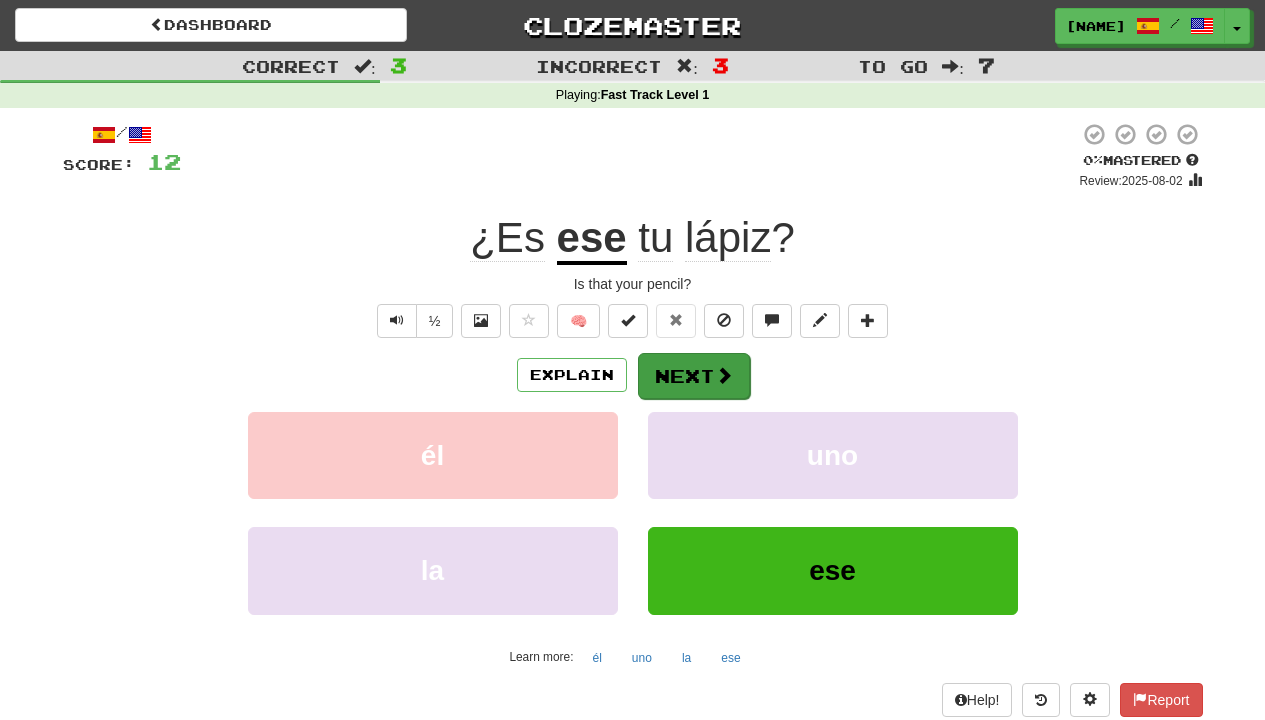click on "Next" at bounding box center [694, 376] 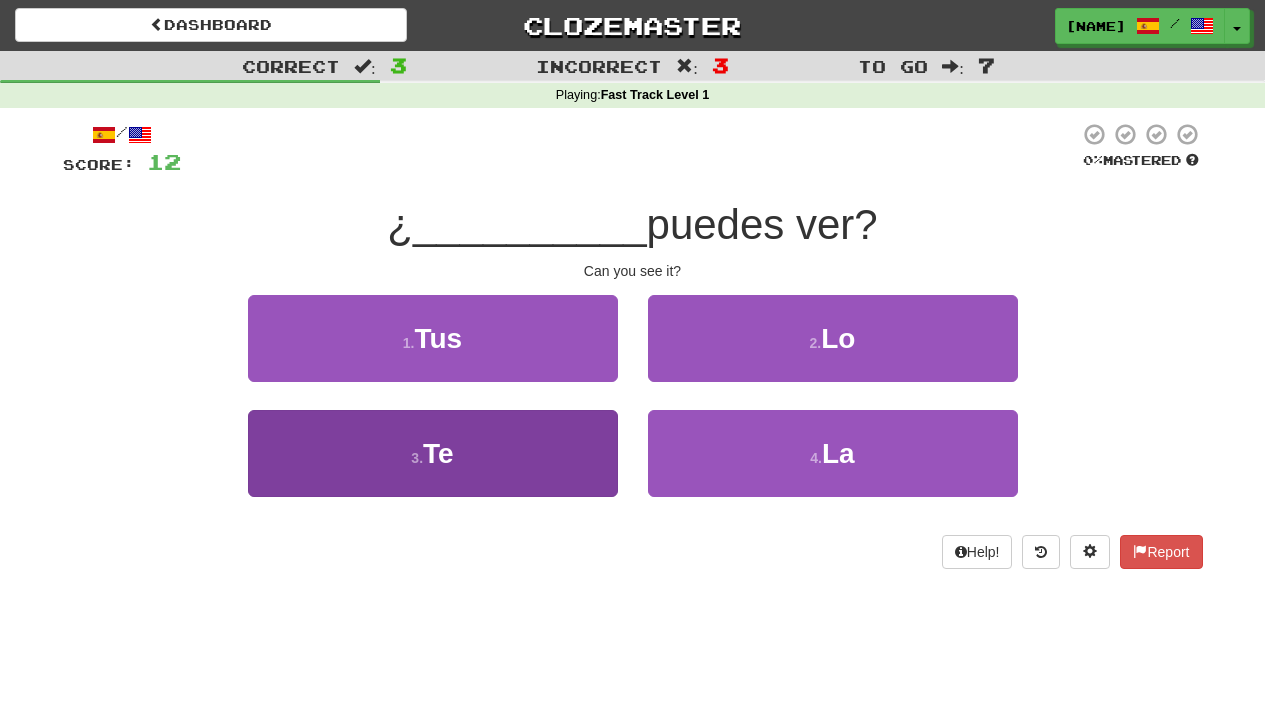 click on "3 .  Te" at bounding box center (433, 453) 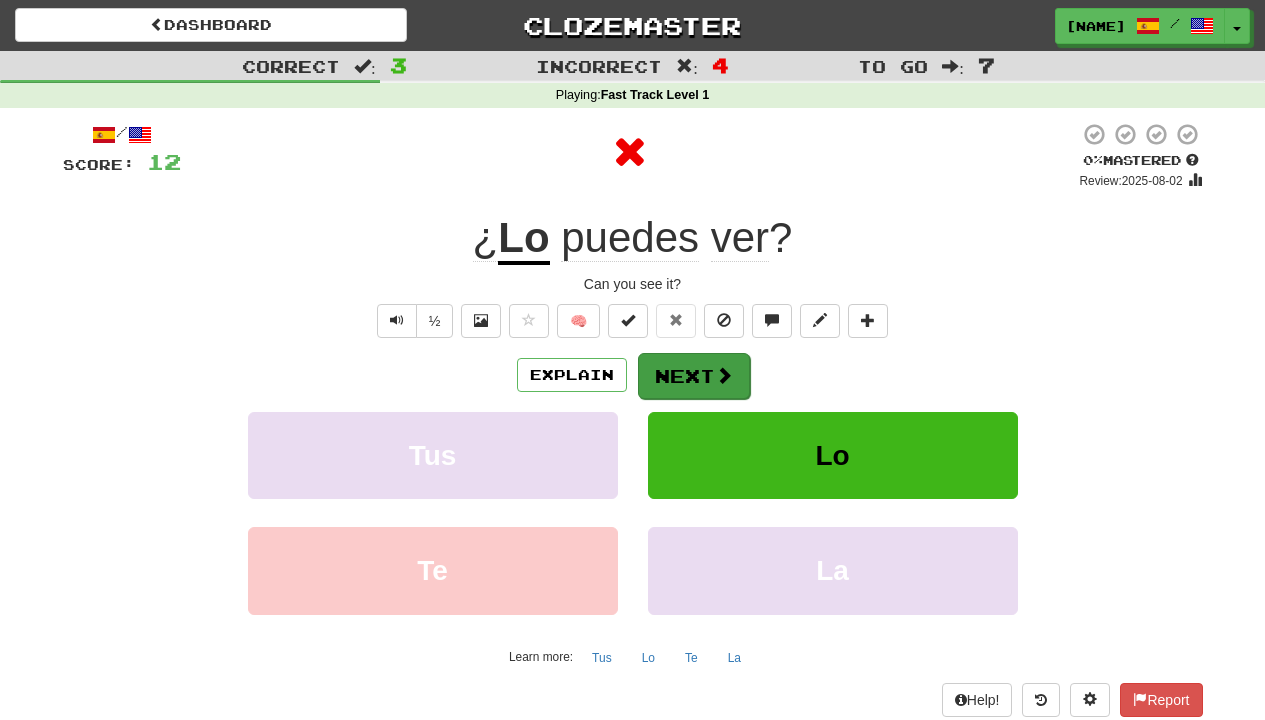 click on "Next" at bounding box center [694, 376] 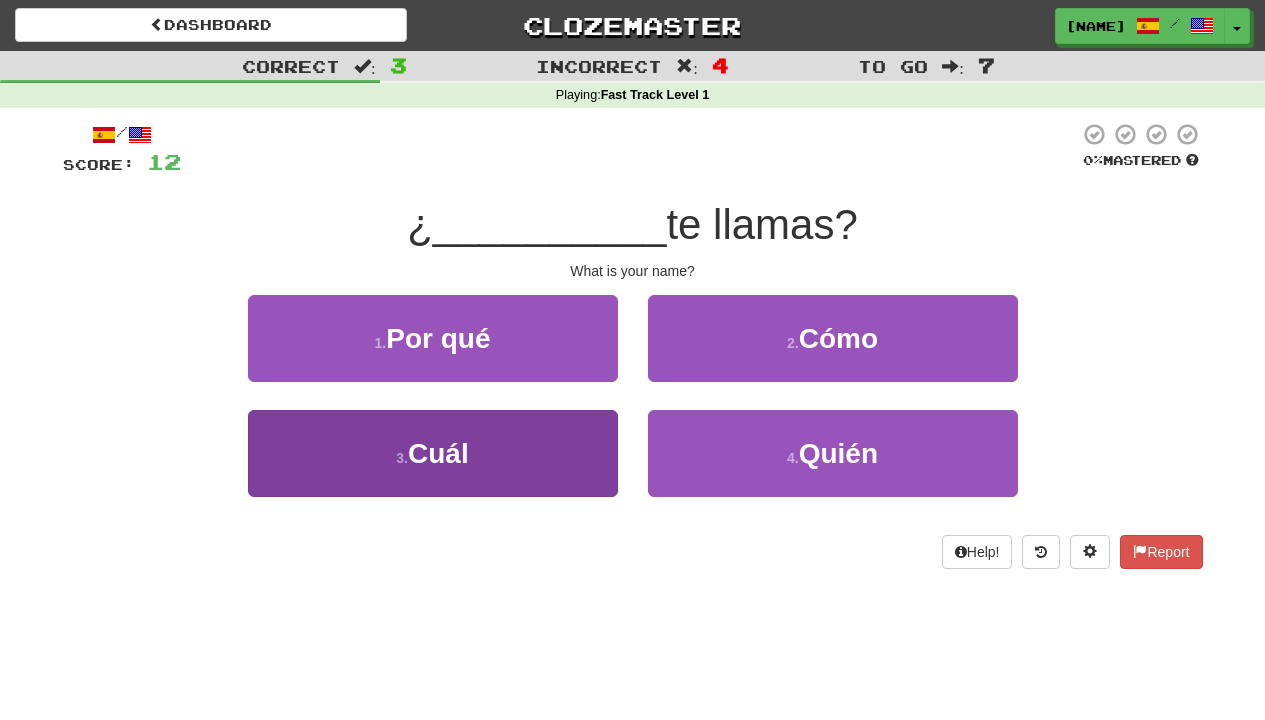 click on "3 .  Cuál" at bounding box center [433, 453] 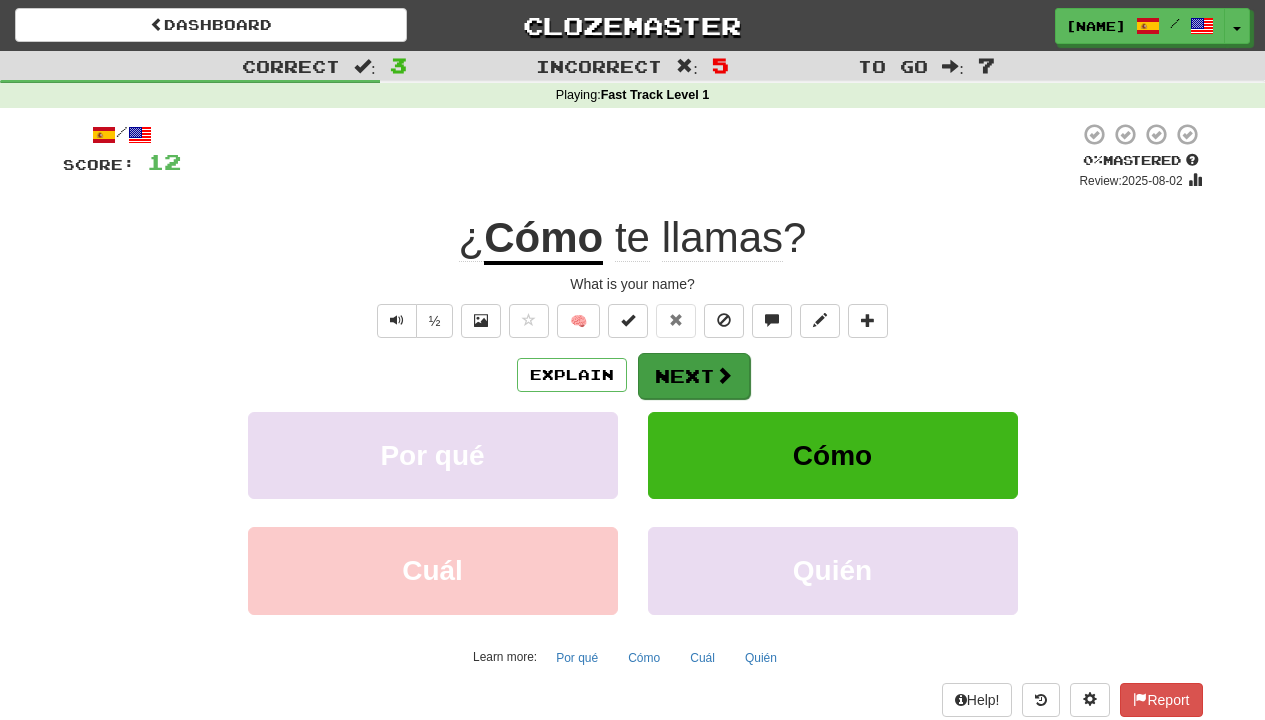click on "Next" at bounding box center [694, 376] 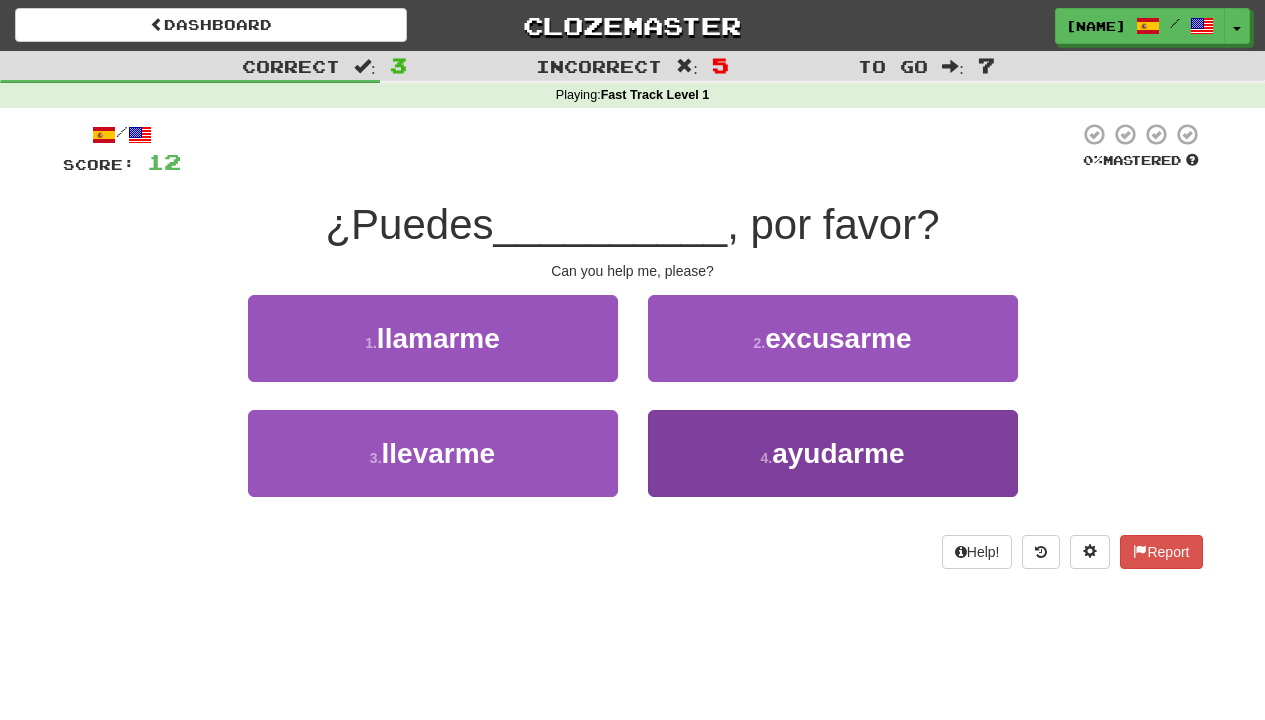 click on "4 .  ayudarme" at bounding box center [833, 453] 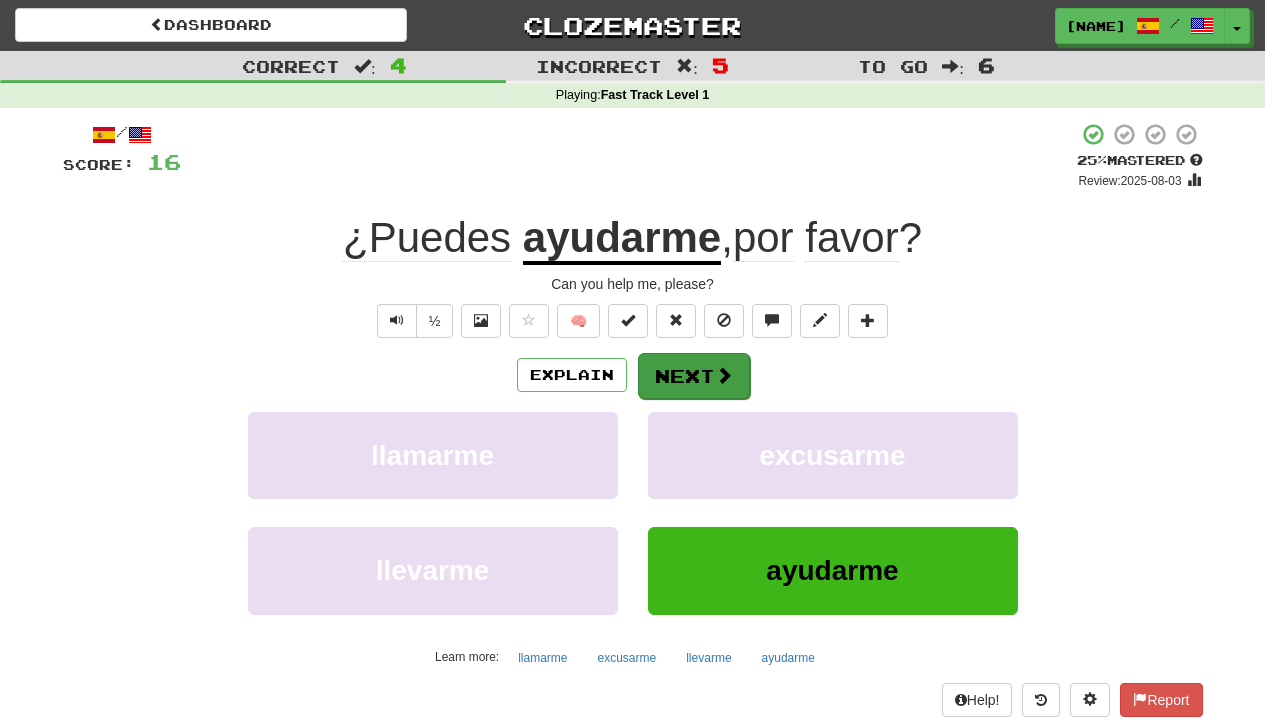 click on "Next" at bounding box center (694, 376) 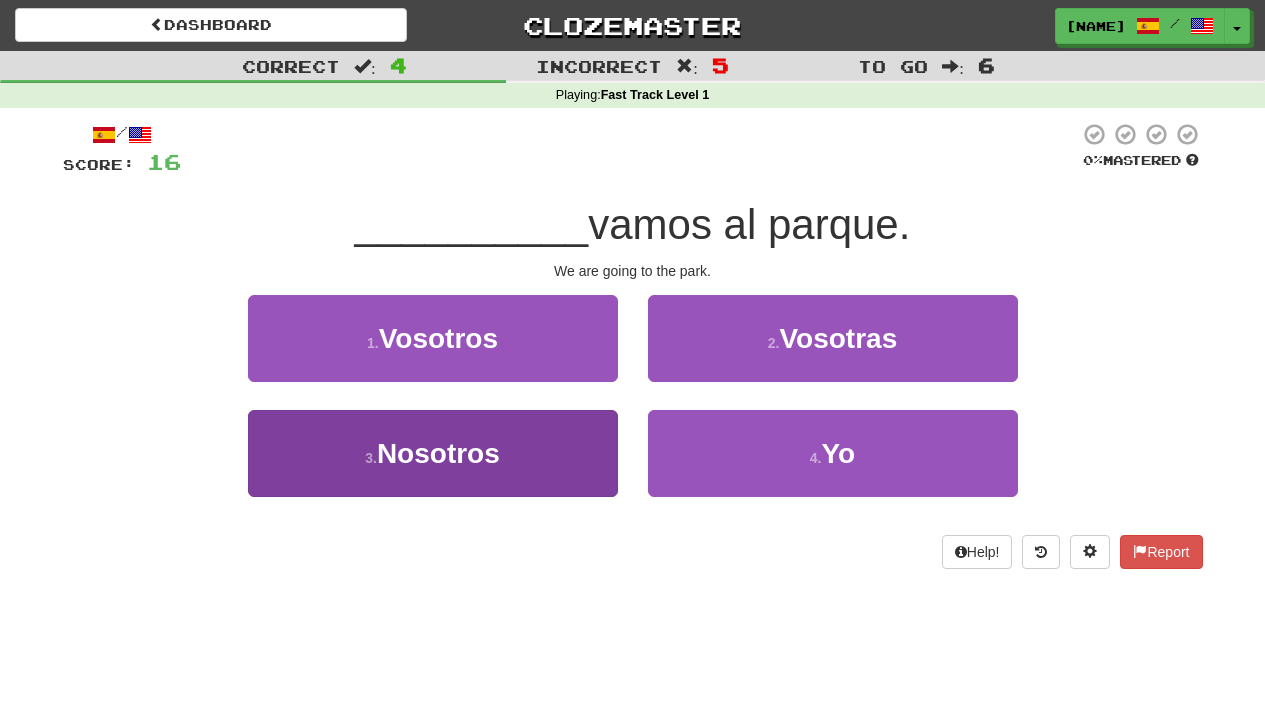 click on "3 .  Nosotros" at bounding box center (433, 453) 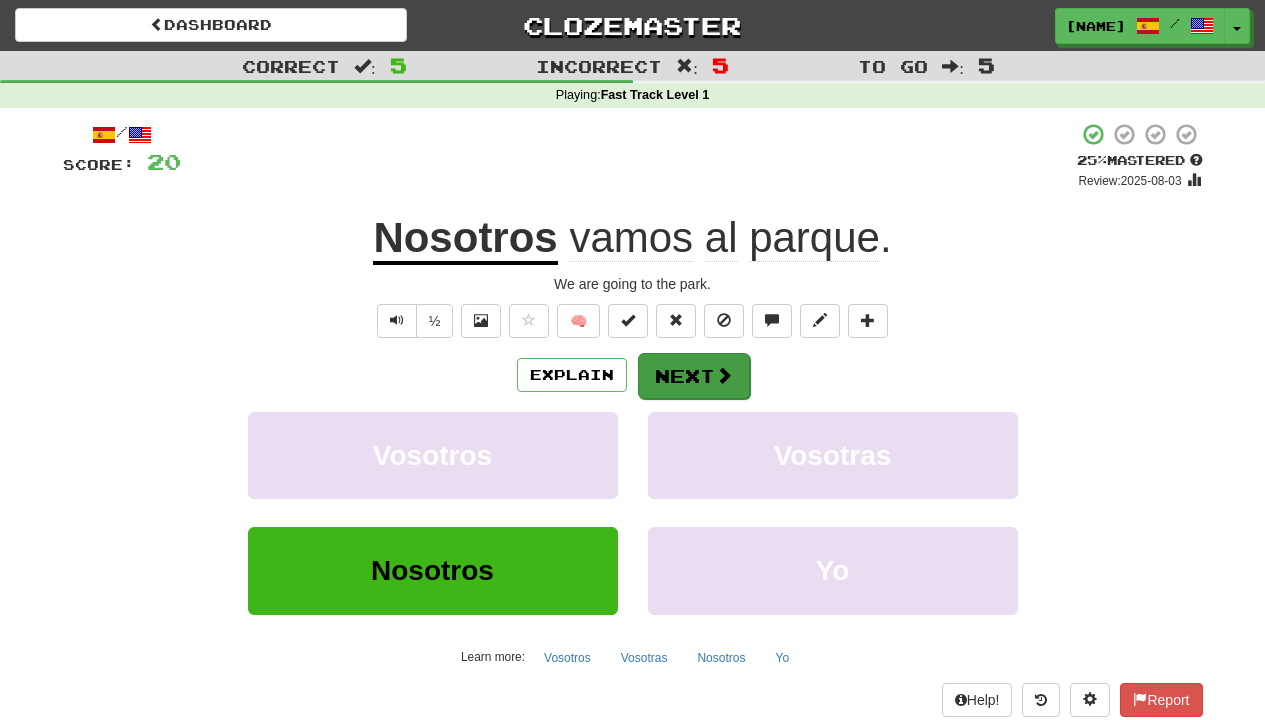 click on "Next" at bounding box center (694, 376) 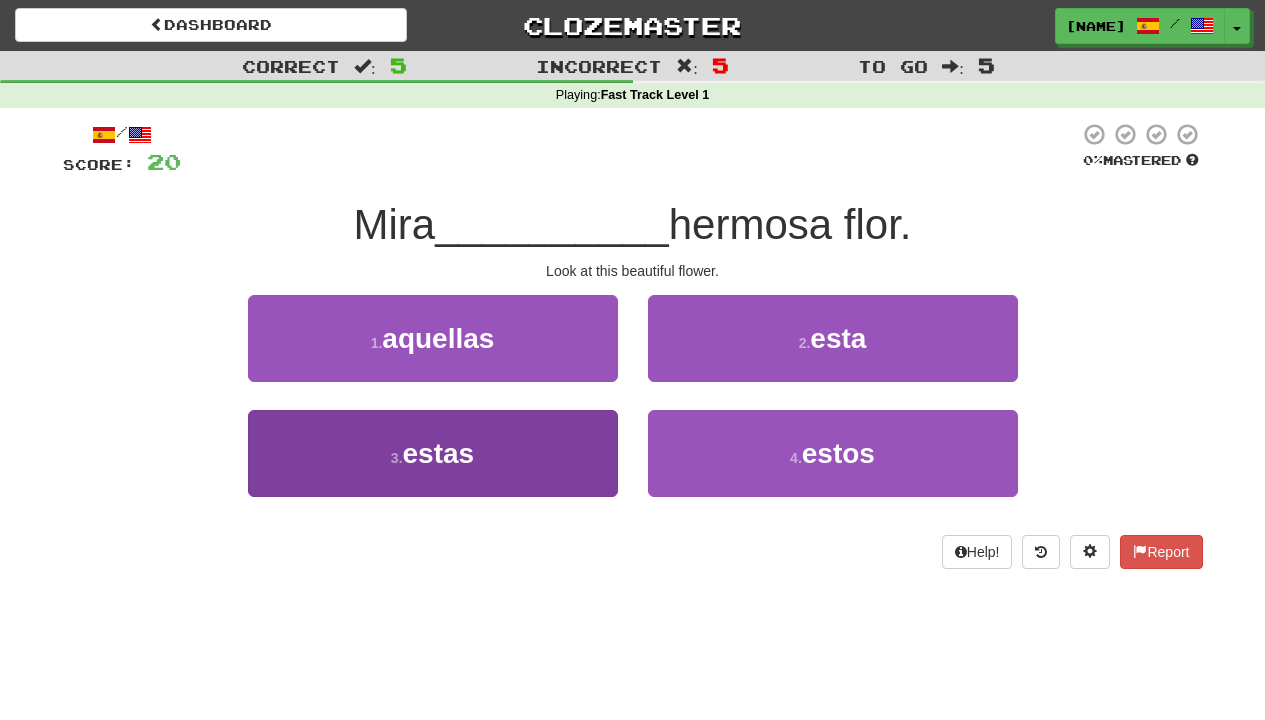 click on "3 .  estas" at bounding box center [433, 453] 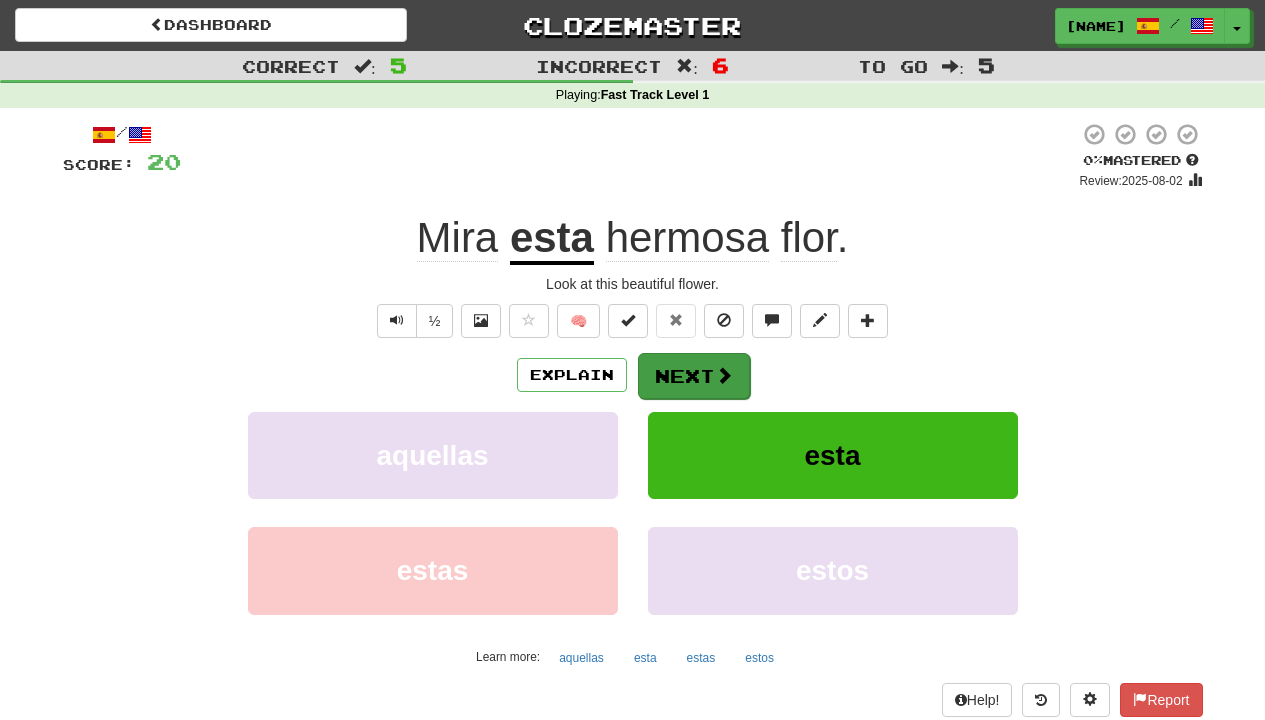 click at bounding box center [724, 375] 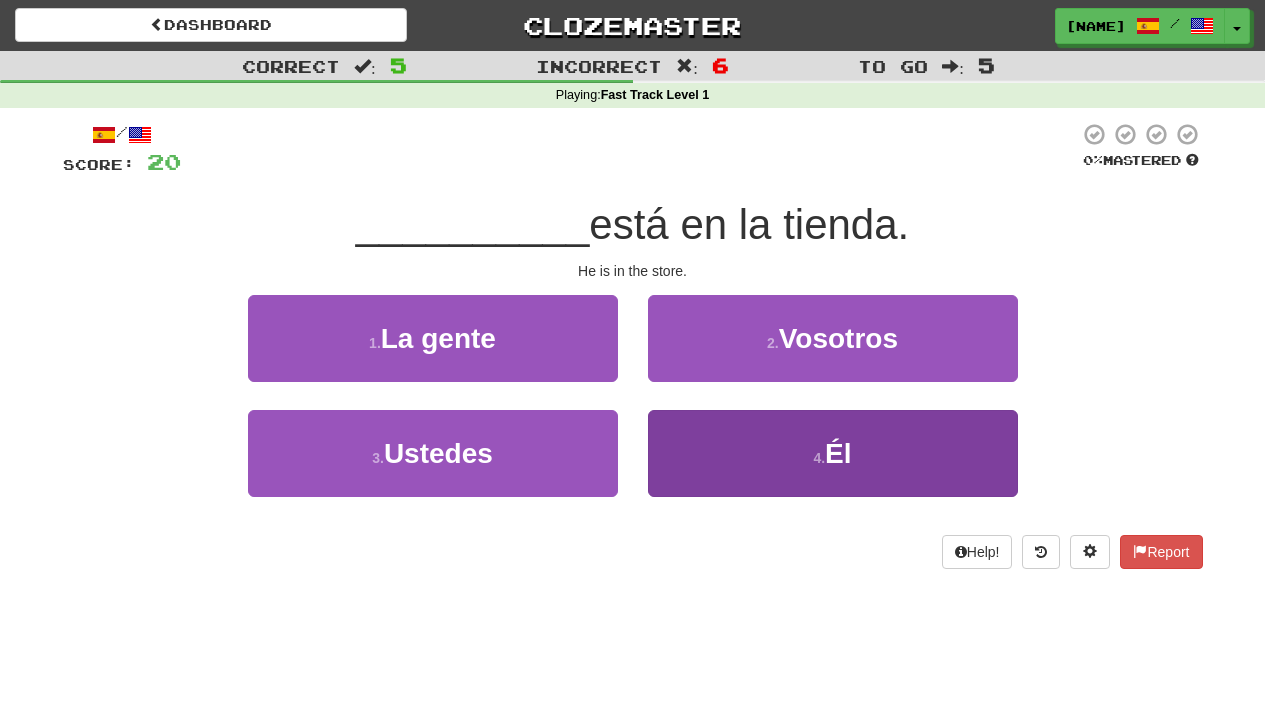 click on "4 .  Él" at bounding box center [833, 453] 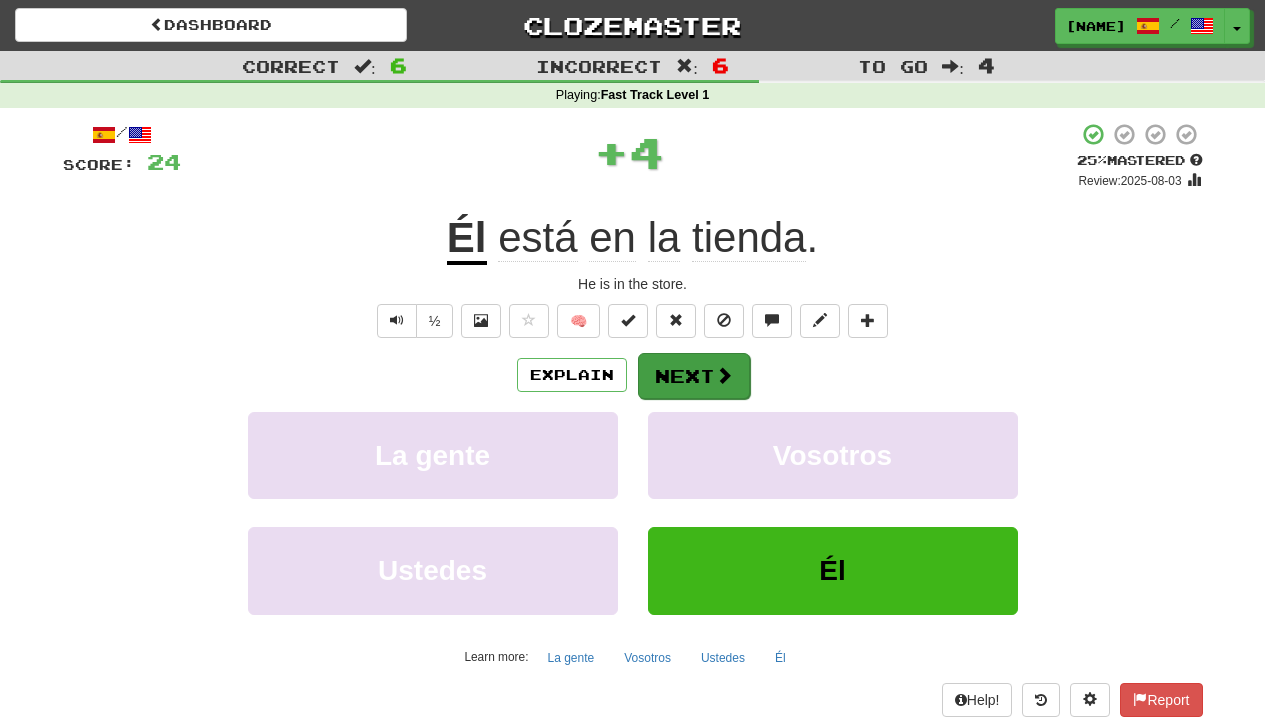 click on "Next" at bounding box center (694, 376) 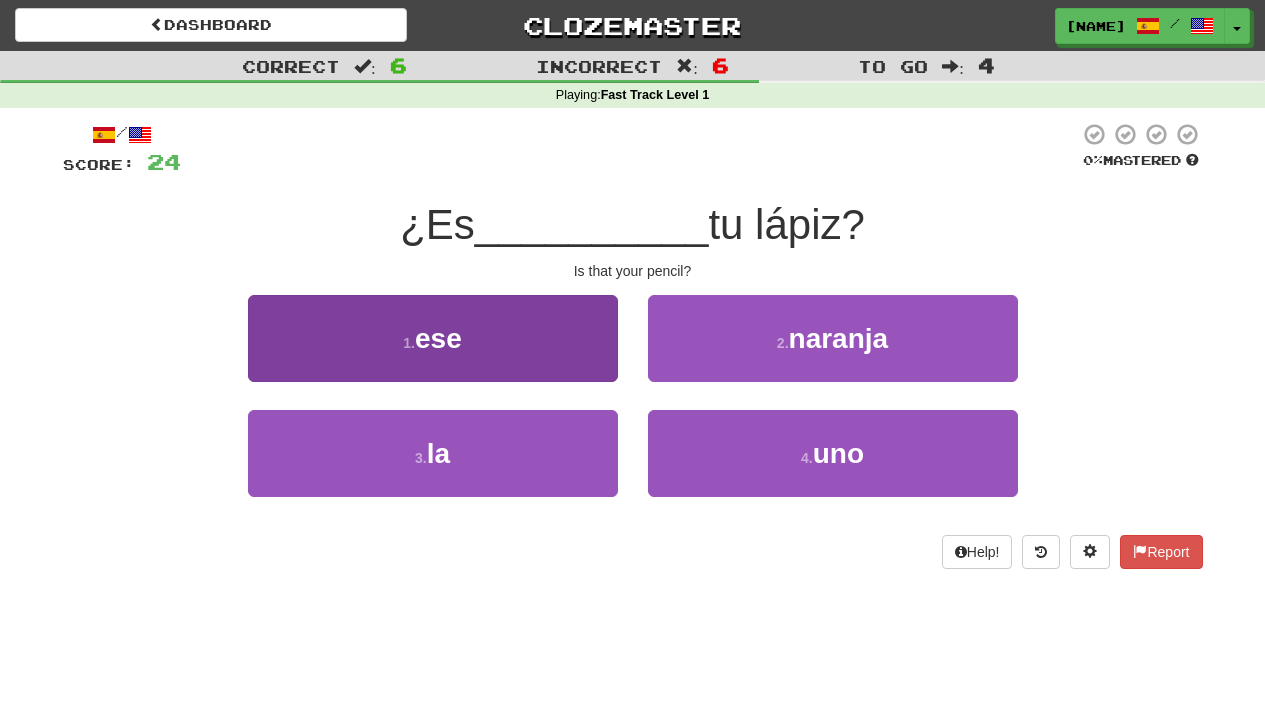 click on "1 .  ese" at bounding box center (433, 338) 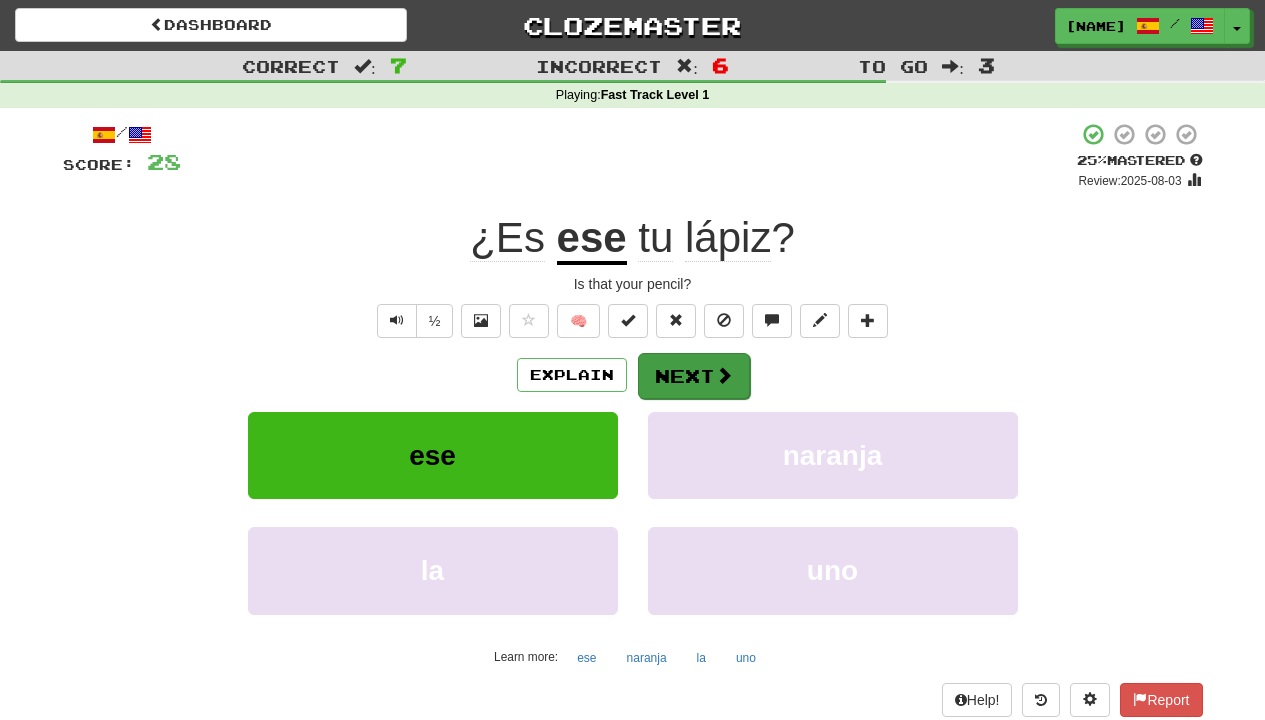 click on "Next" at bounding box center [694, 376] 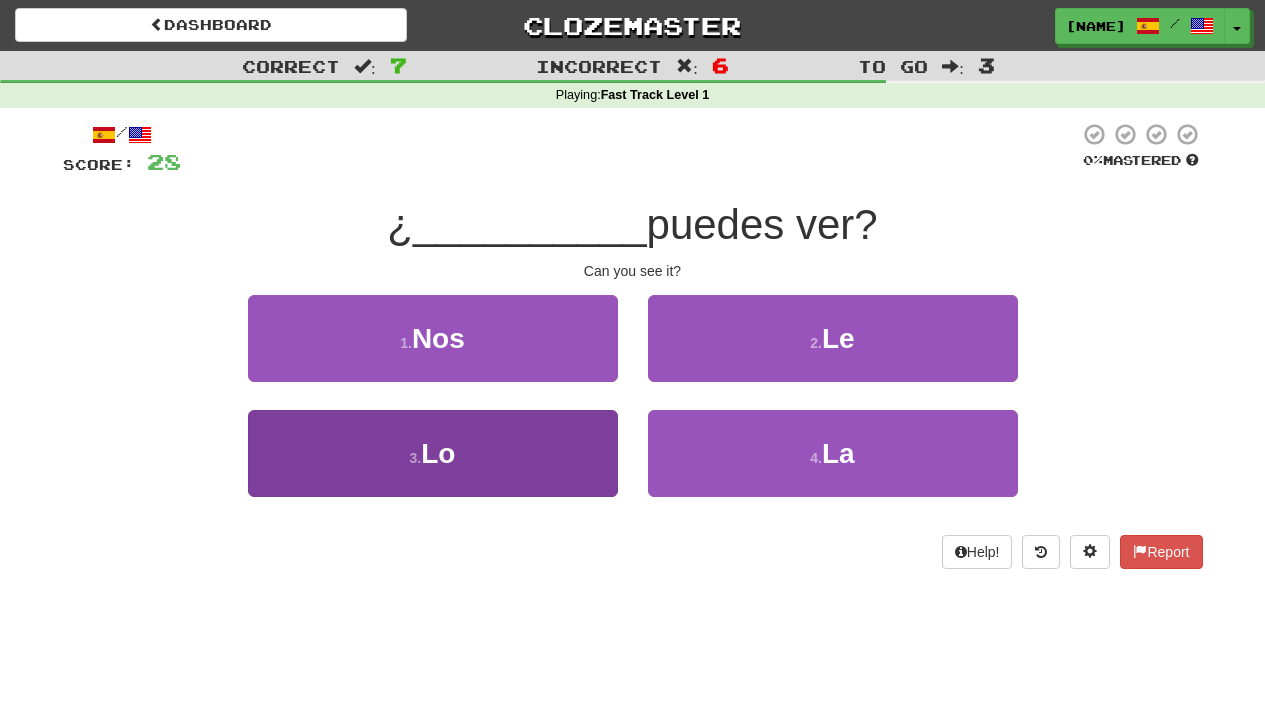 click on "3 .  Lo" at bounding box center (433, 453) 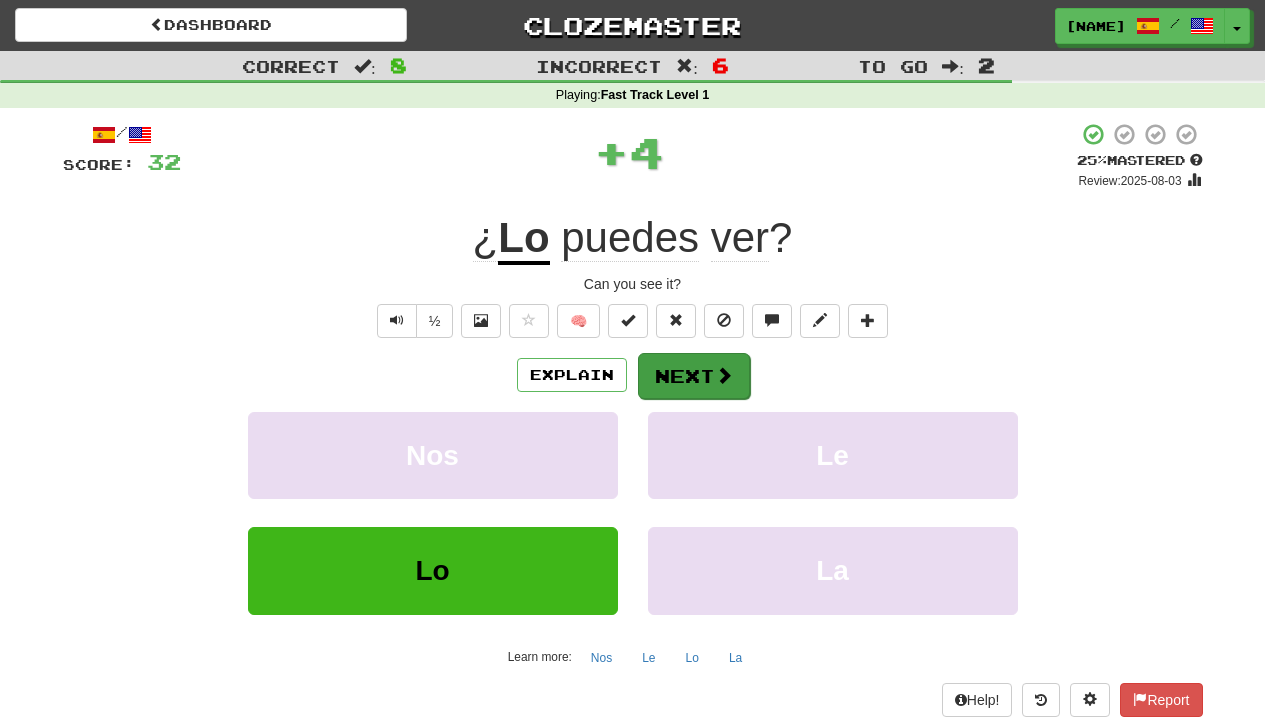 click at bounding box center (724, 375) 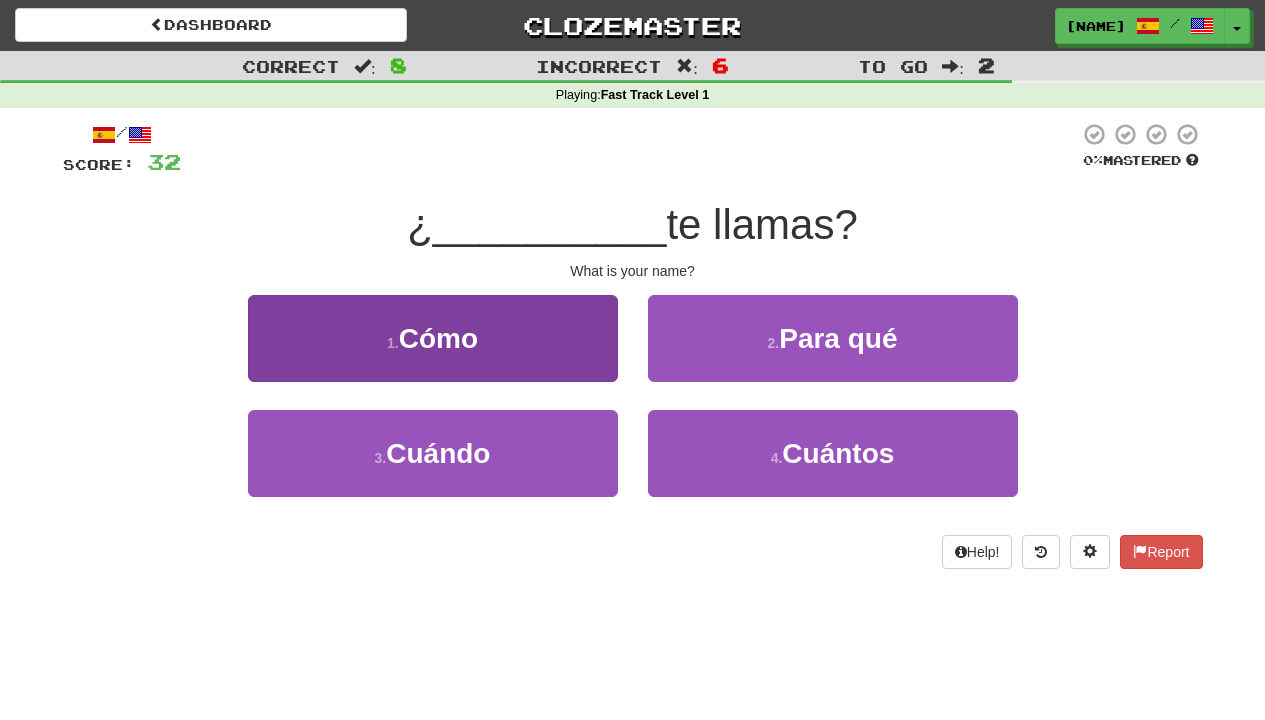 click on "1 .  Cómo" at bounding box center [433, 338] 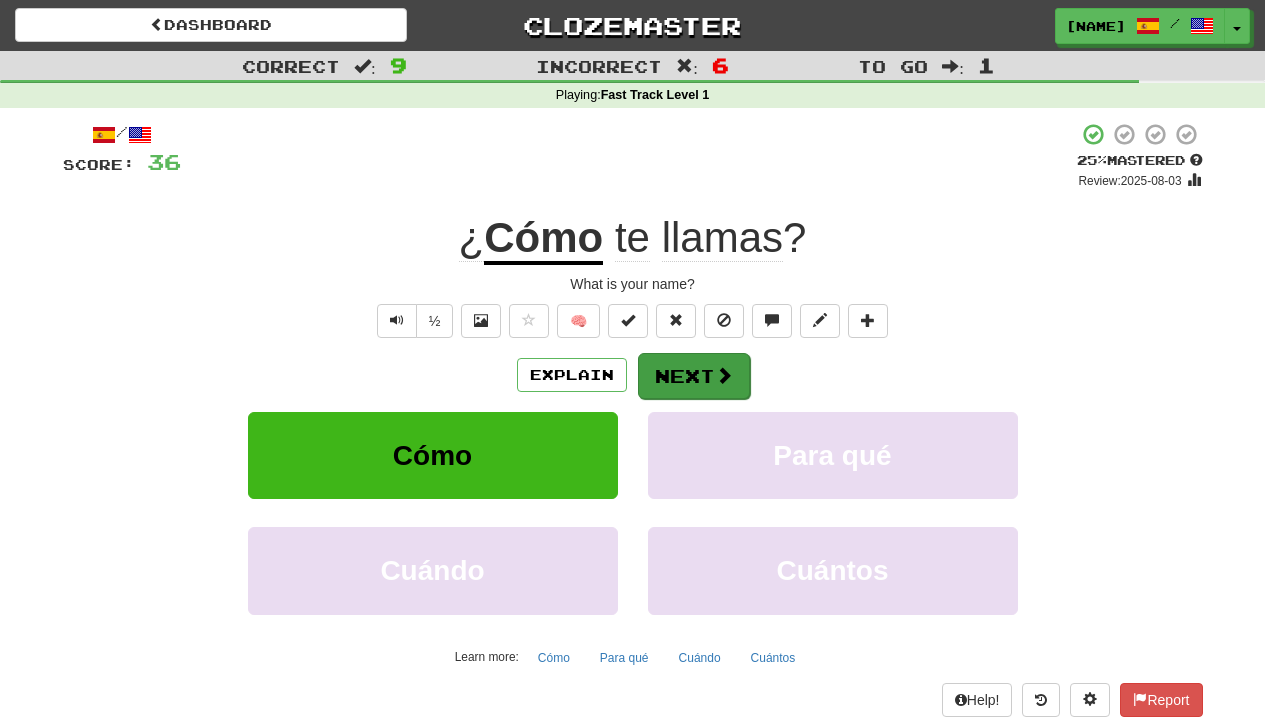 click at bounding box center [724, 375] 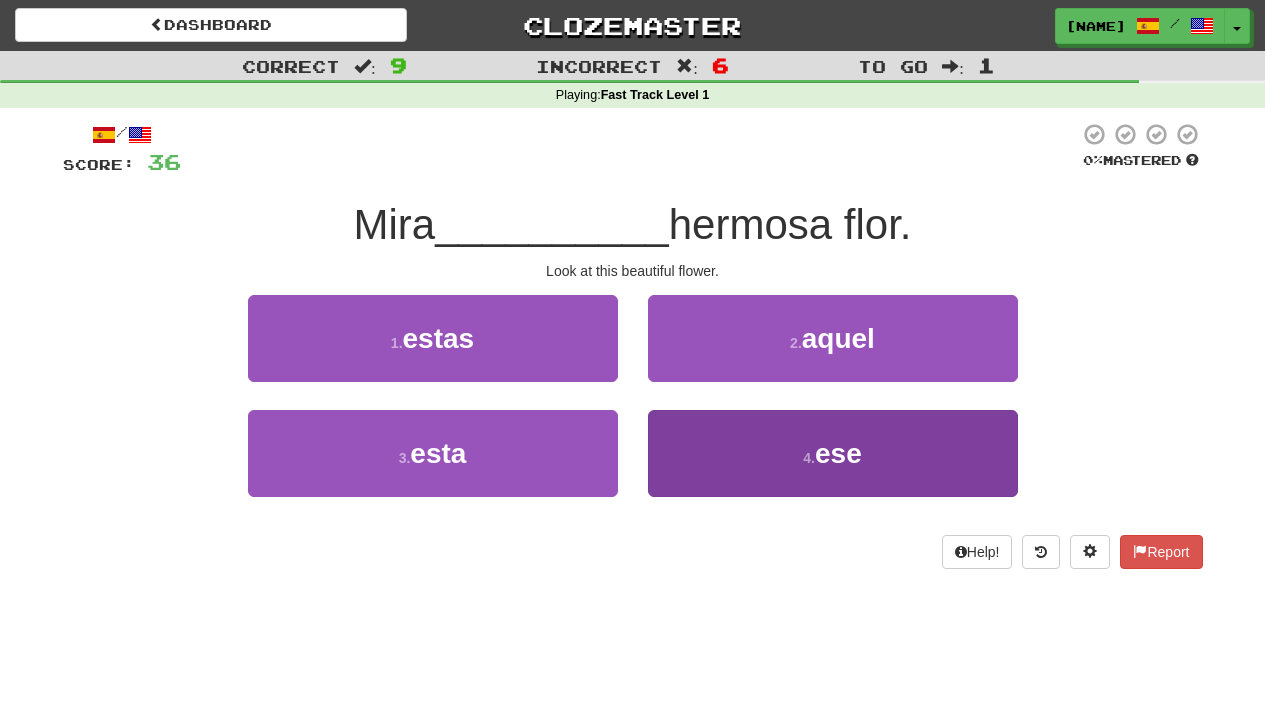 click on "4 .  ese" at bounding box center (833, 453) 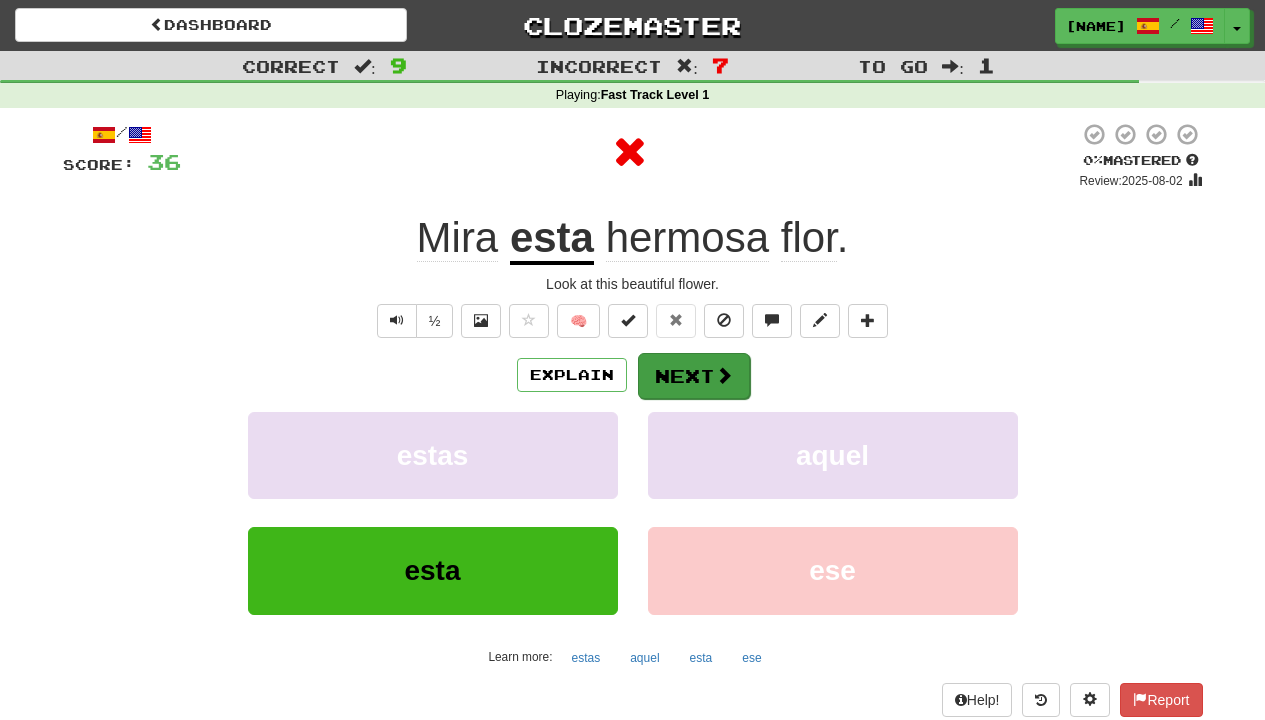 click on "Next" at bounding box center (694, 376) 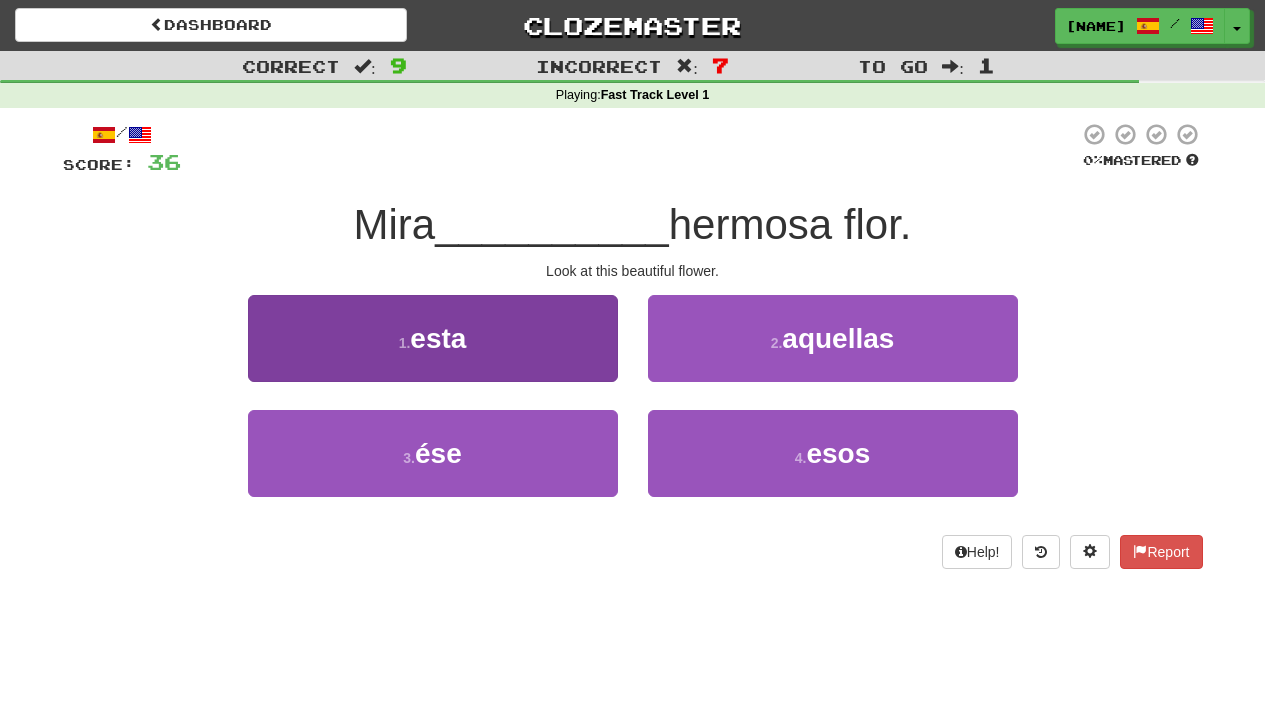 click on "1 .  esta" at bounding box center (433, 338) 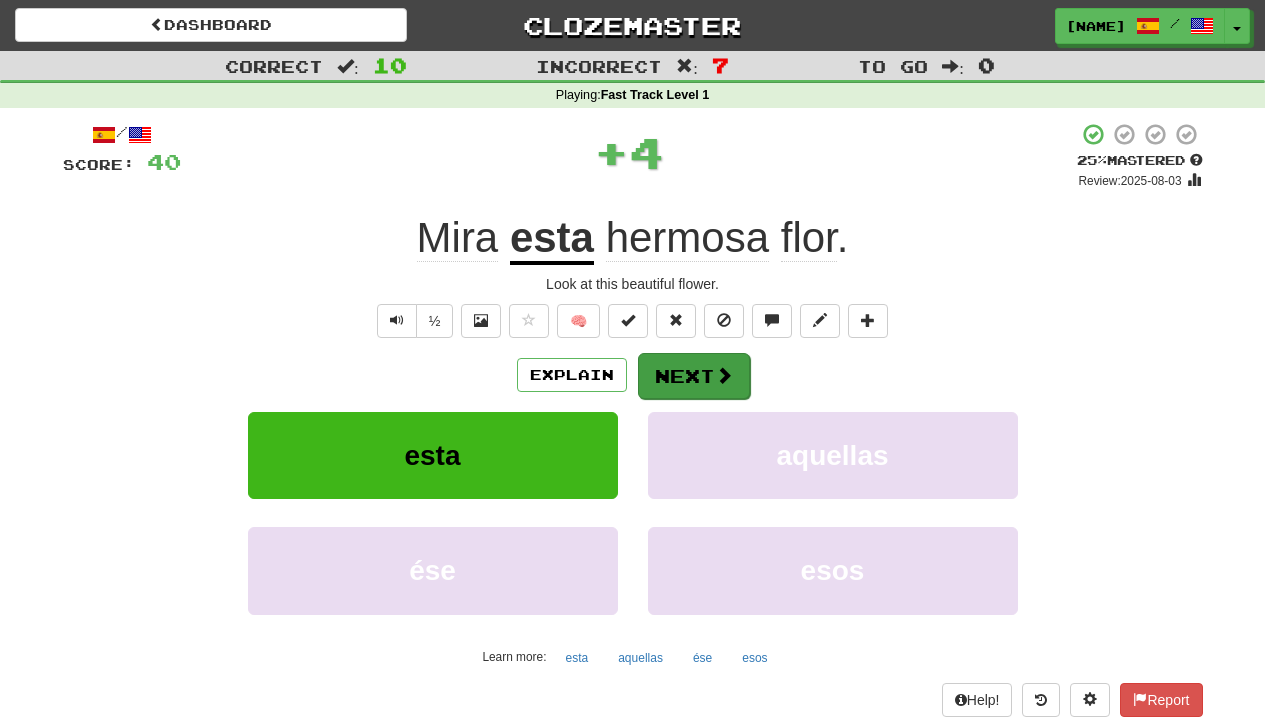 click on "Next" at bounding box center [694, 376] 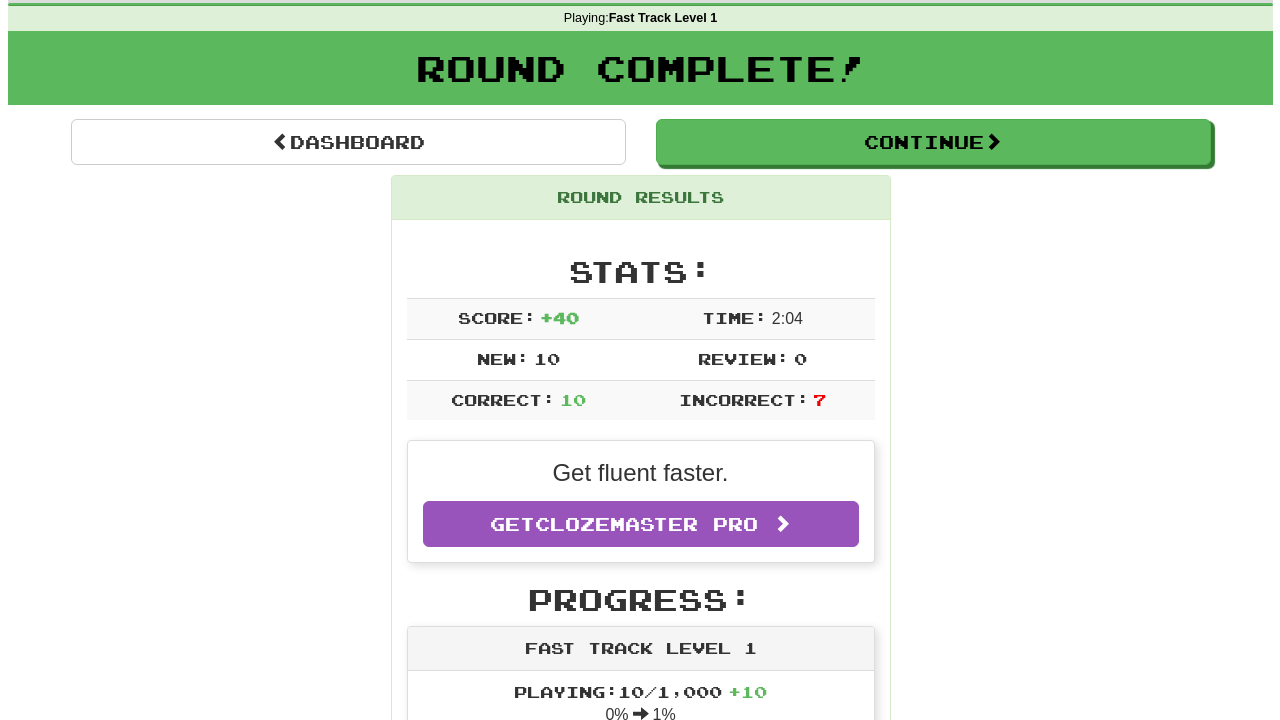 scroll, scrollTop: 78, scrollLeft: 0, axis: vertical 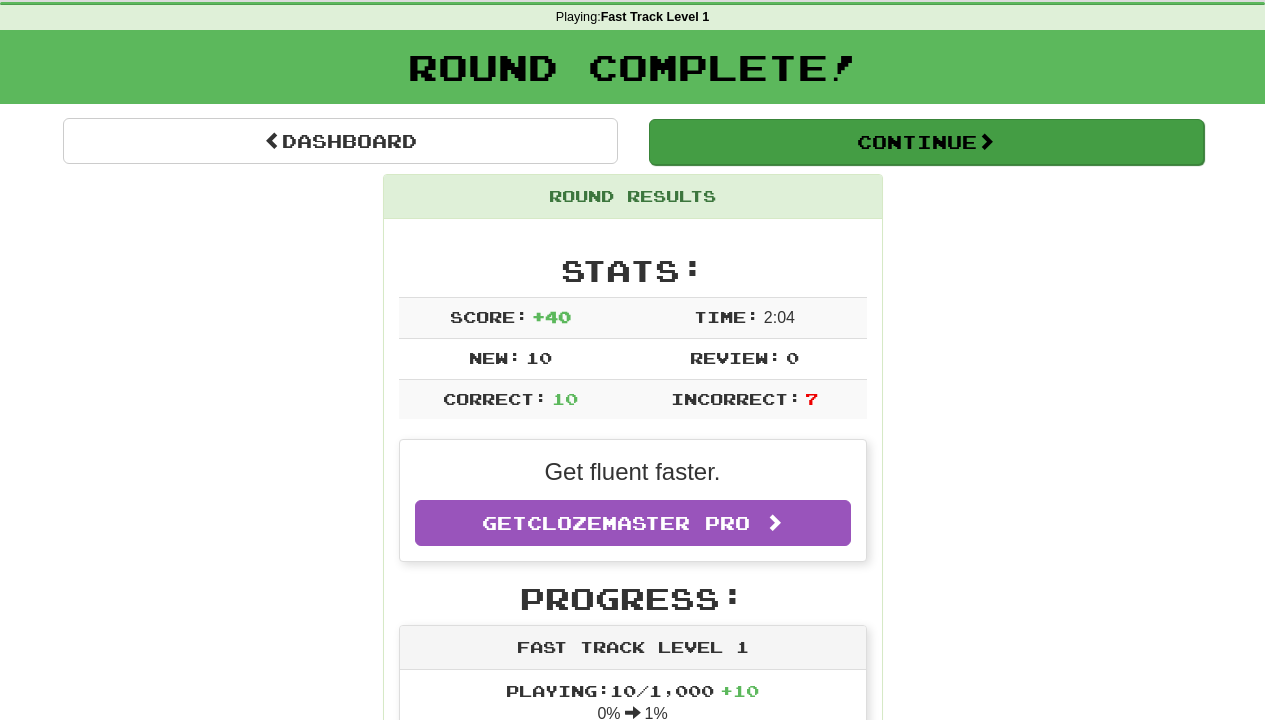 click on "Continue" at bounding box center [926, 142] 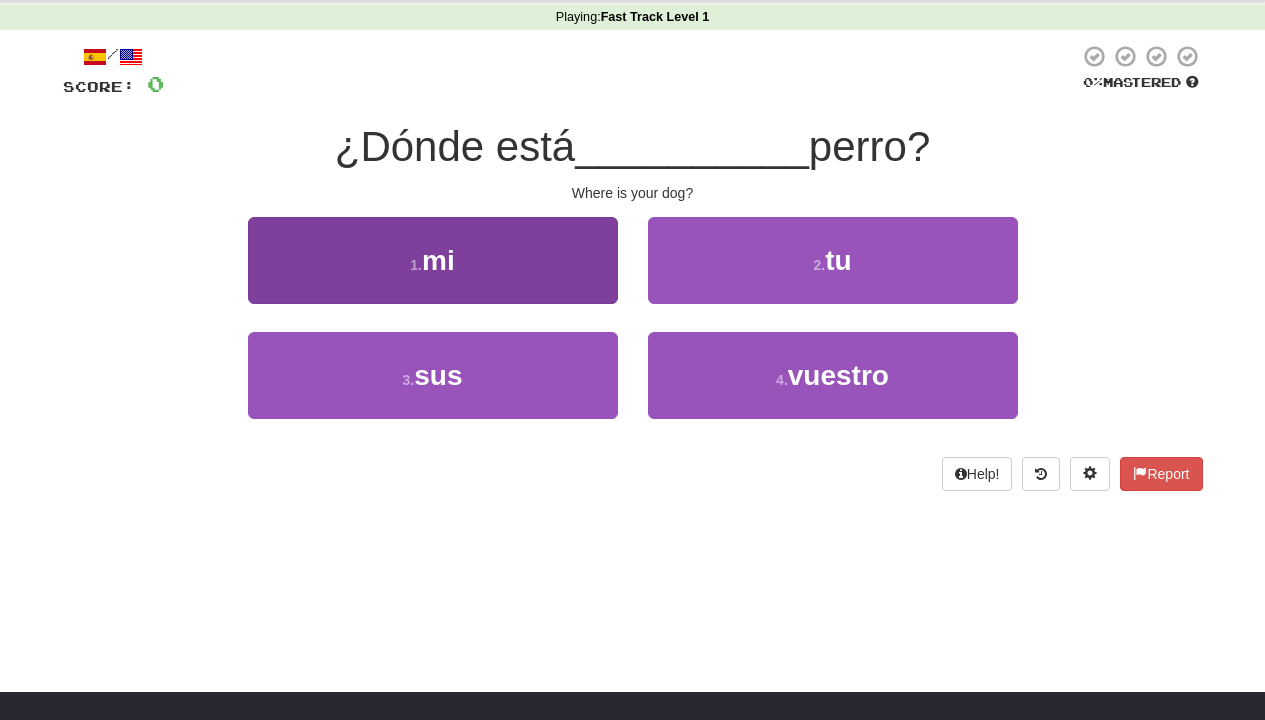 click on "1 .  mi" at bounding box center (433, 260) 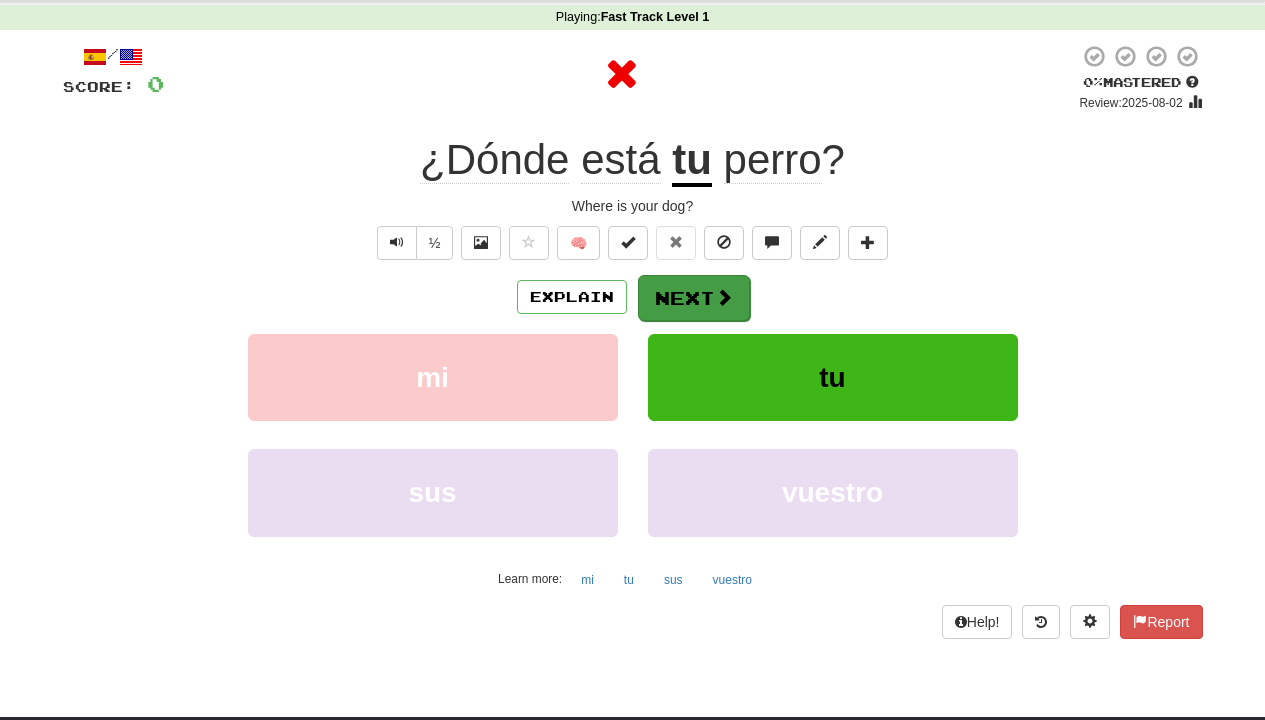 click on "Next" at bounding box center (694, 298) 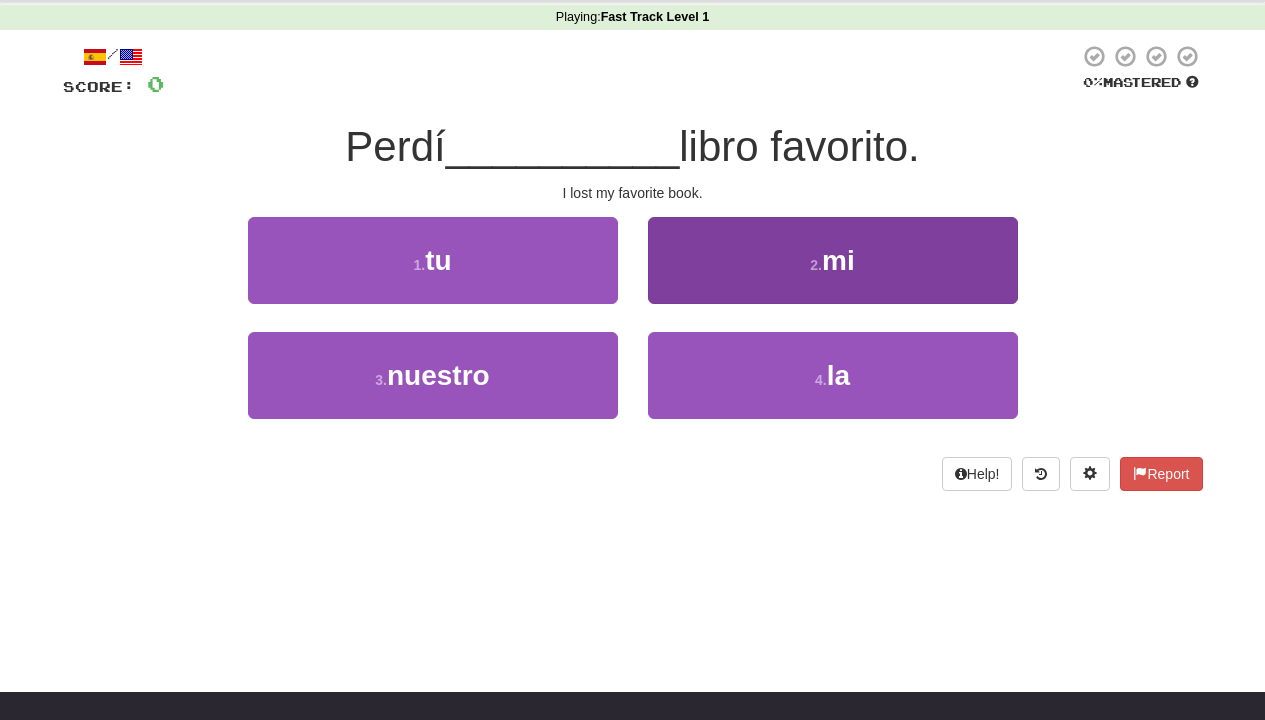 click on "2 .  mi" at bounding box center [833, 260] 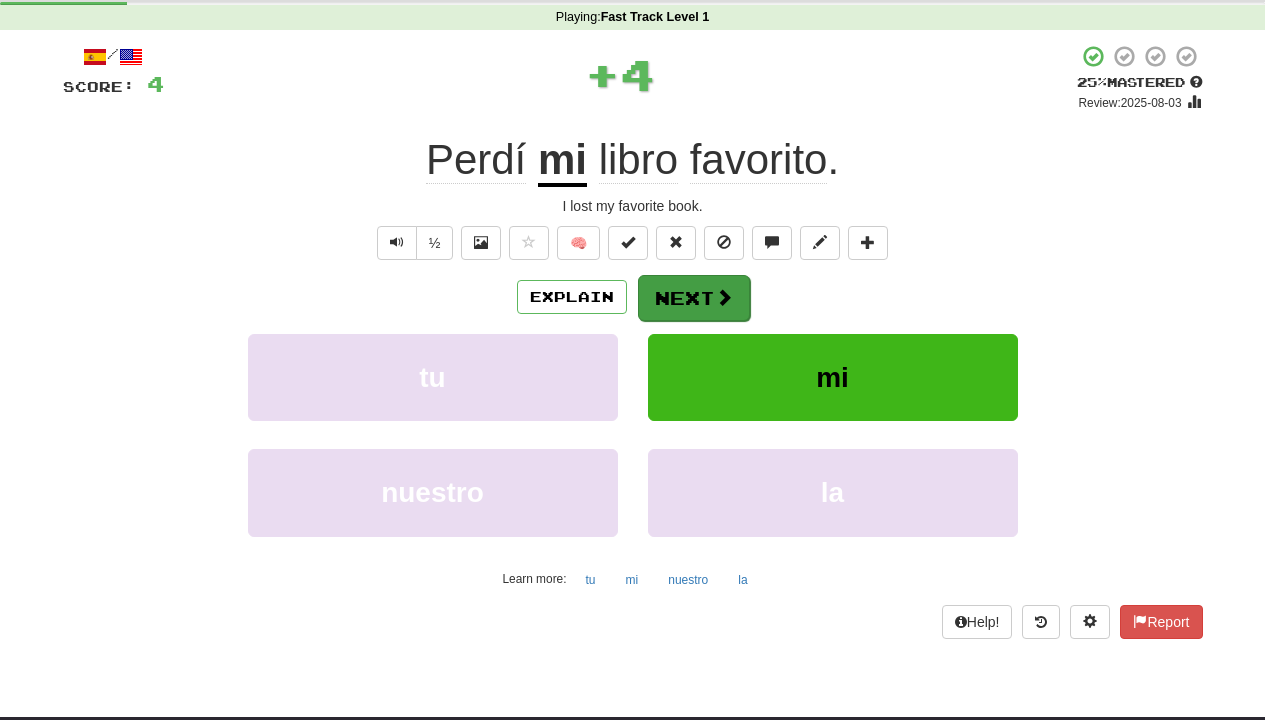 click at bounding box center [724, 297] 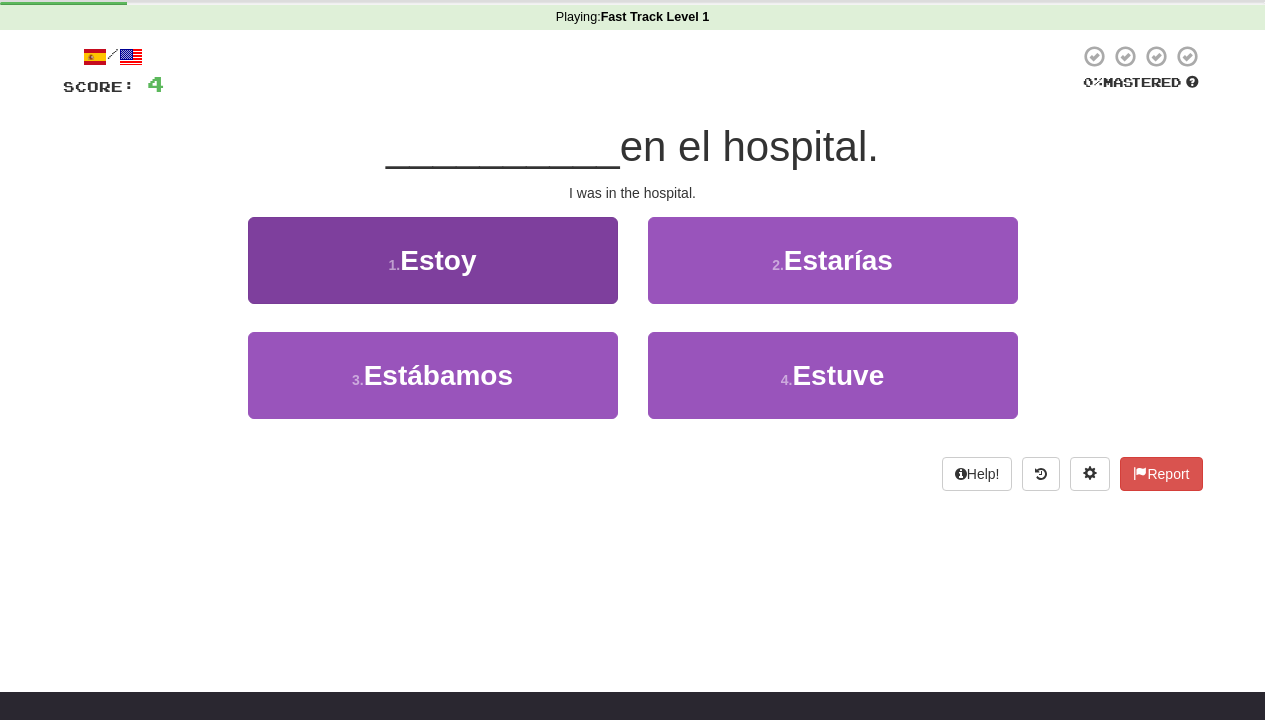 click on "1 .  Estoy" at bounding box center [433, 260] 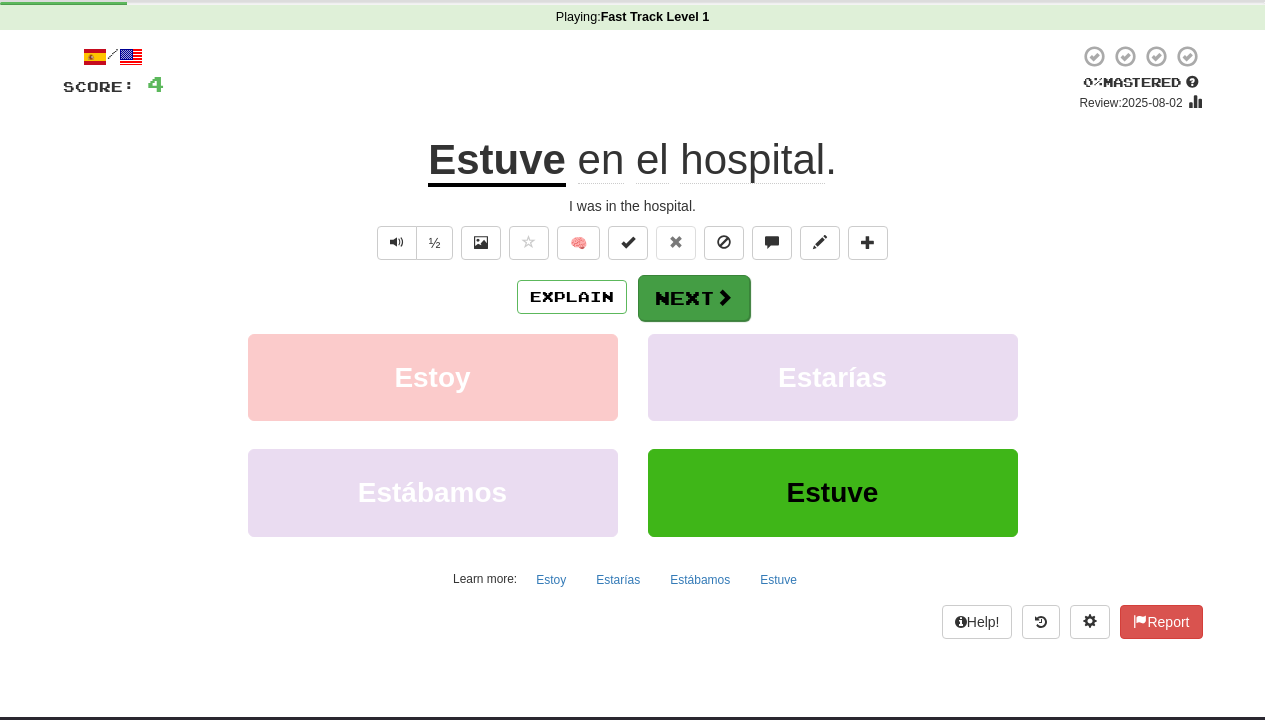 click on "Next" at bounding box center [694, 298] 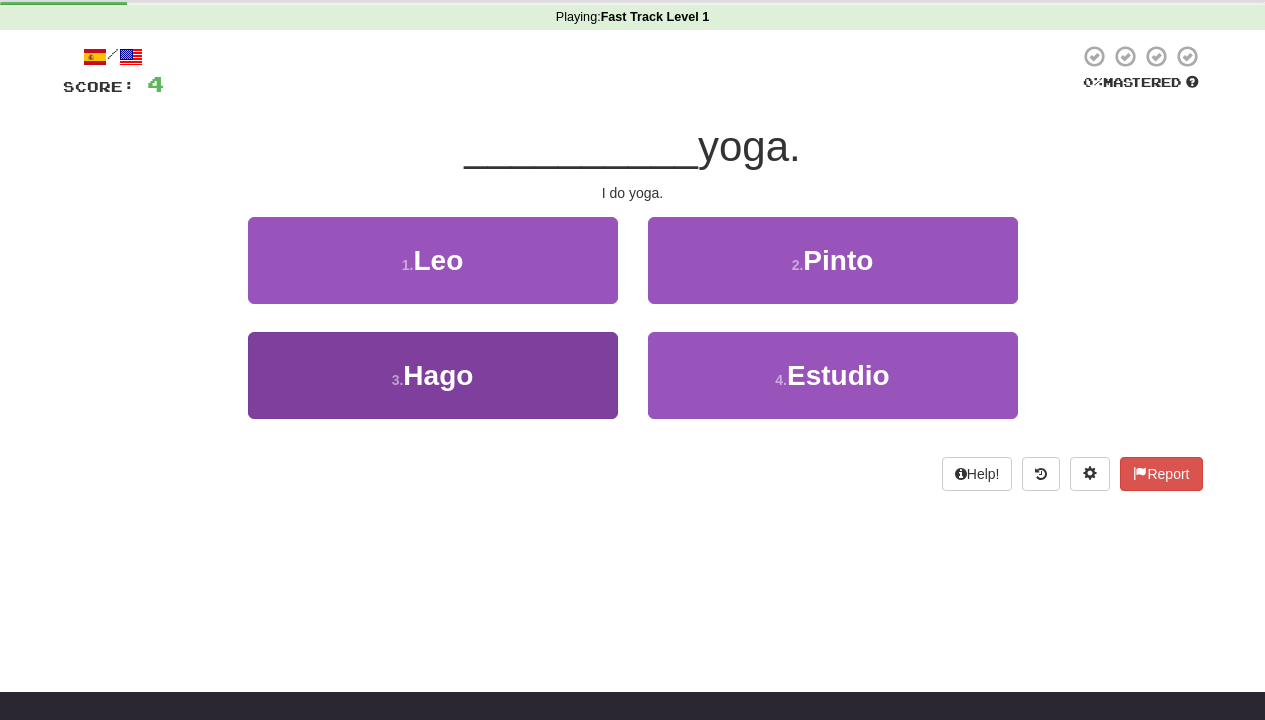 click on "3 .  Hago" at bounding box center [433, 375] 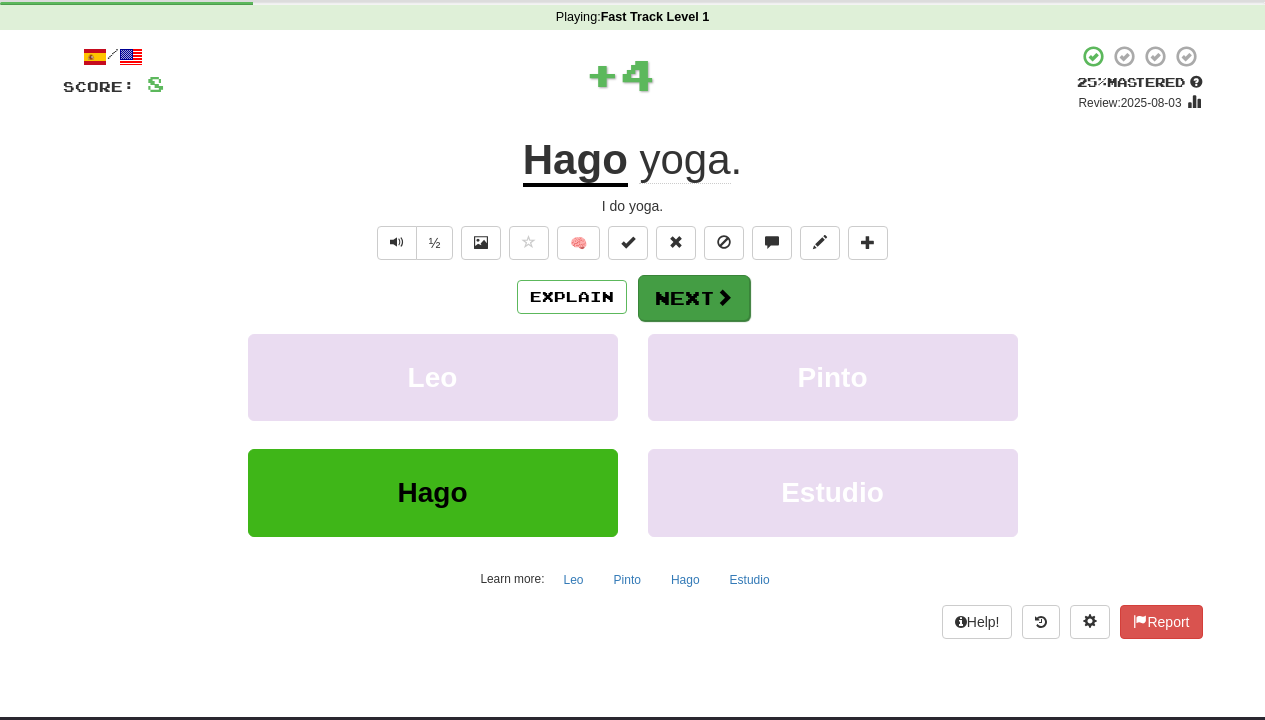click at bounding box center (724, 297) 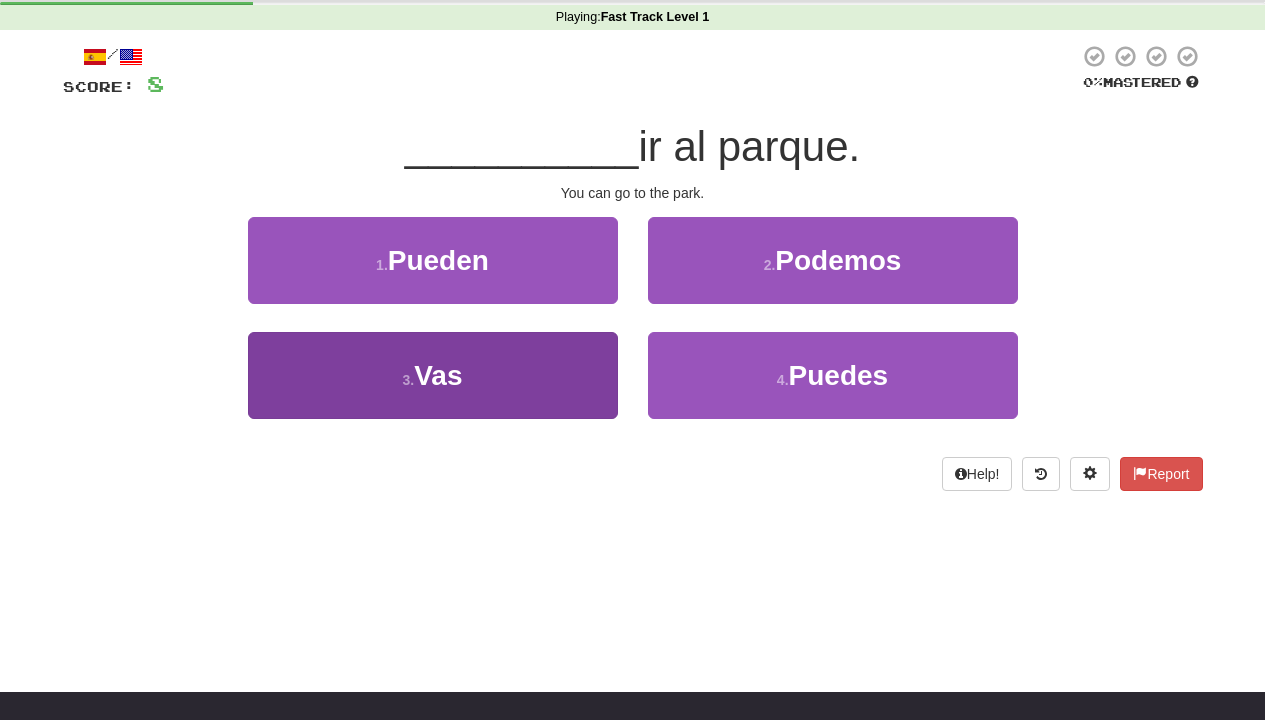 click on "3 .  Vas" at bounding box center [433, 375] 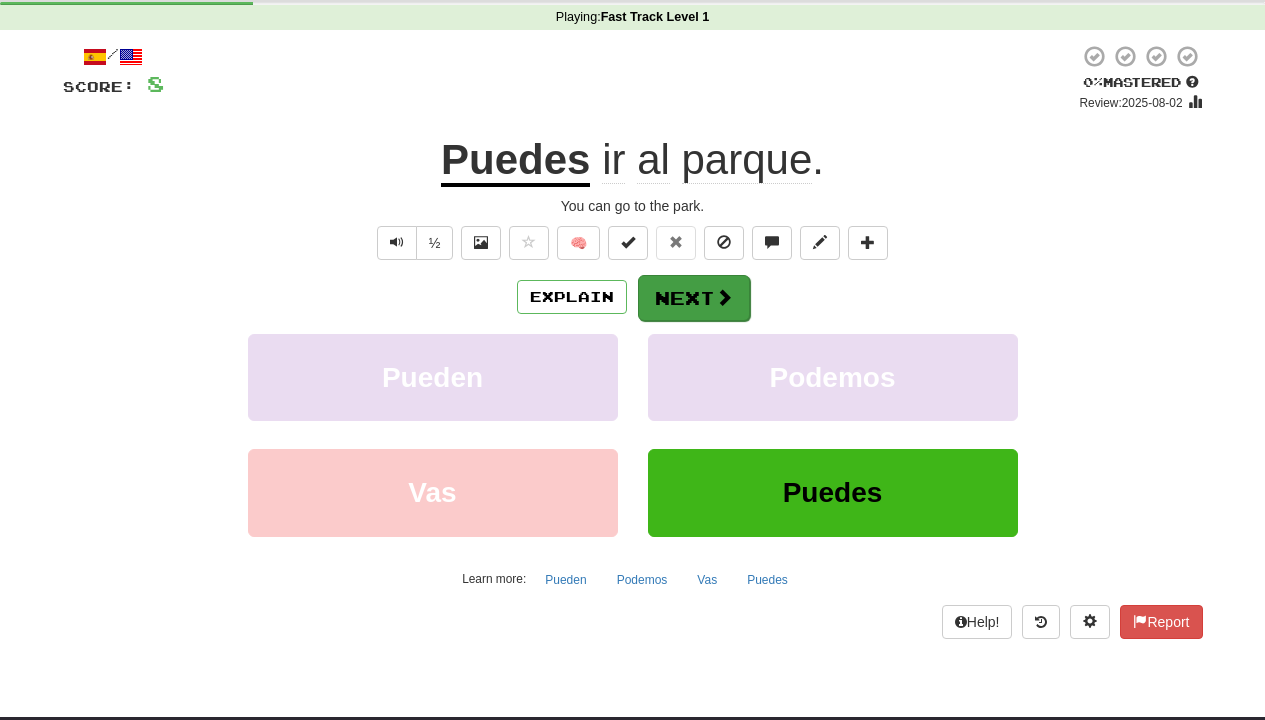 click on "Next" at bounding box center (694, 298) 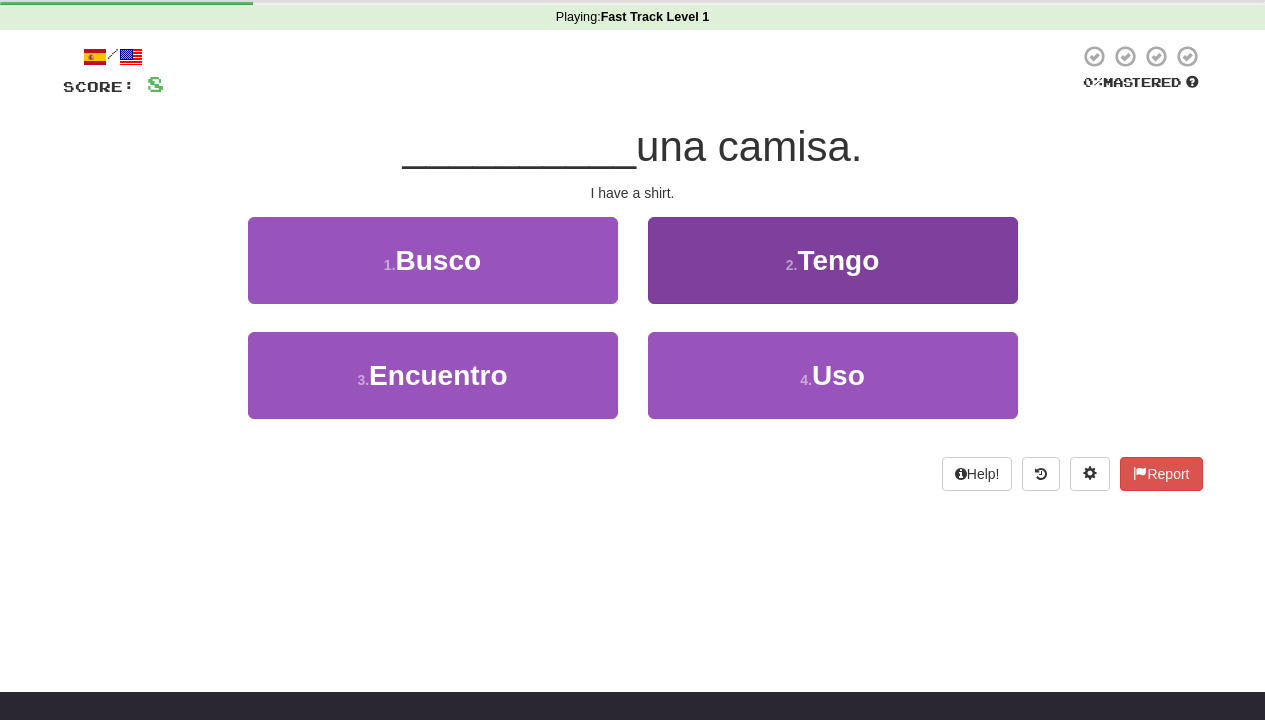 click on "2 .  Tengo" at bounding box center (833, 260) 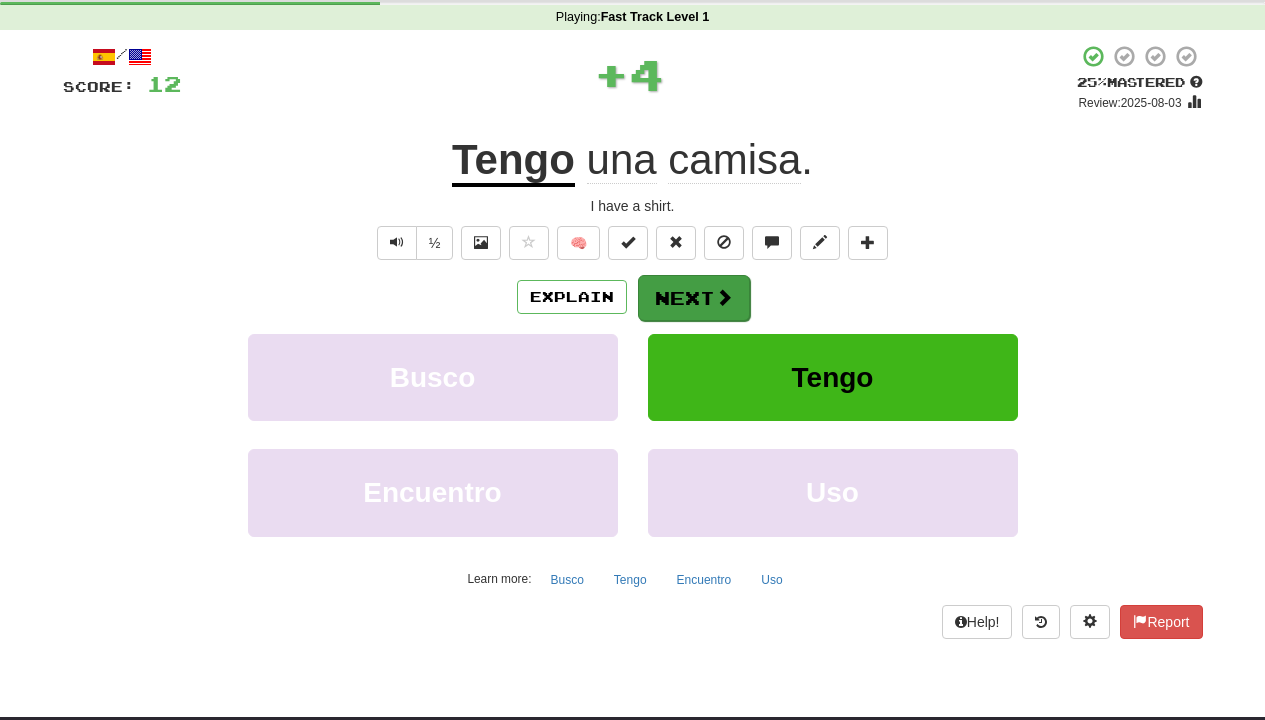 click on "Next" at bounding box center [694, 298] 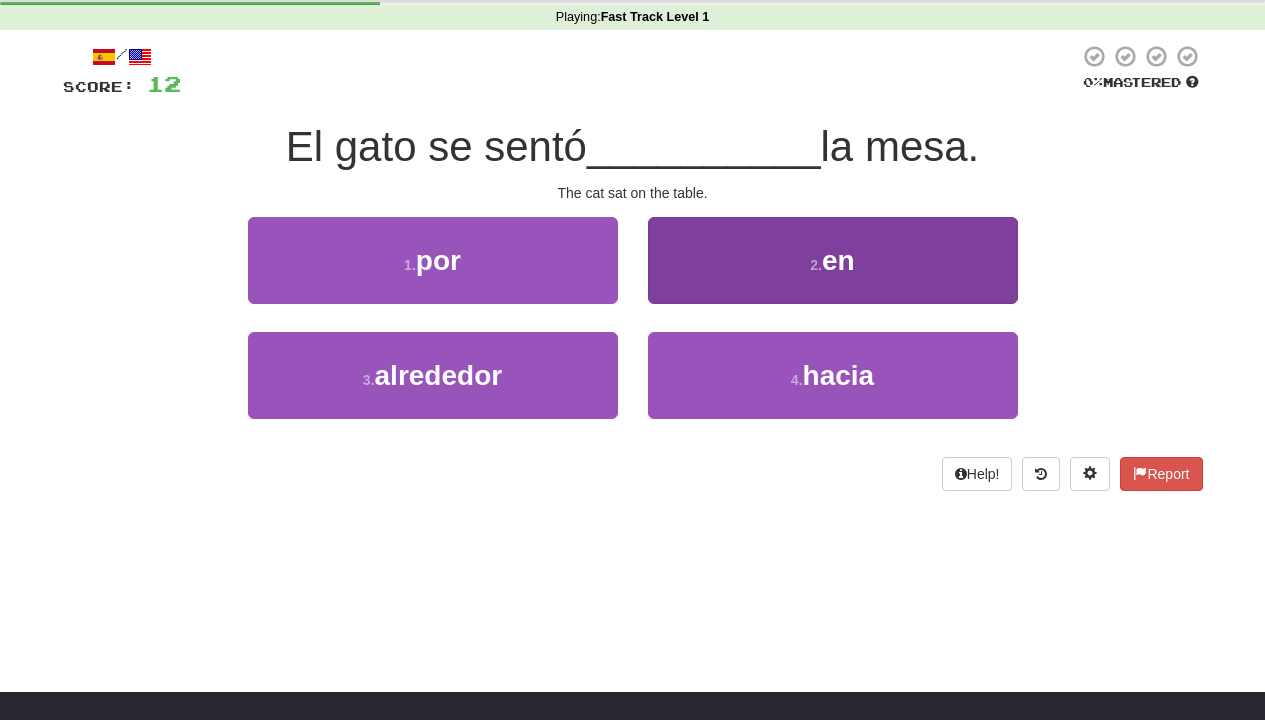 click on "2 .  en" at bounding box center [833, 260] 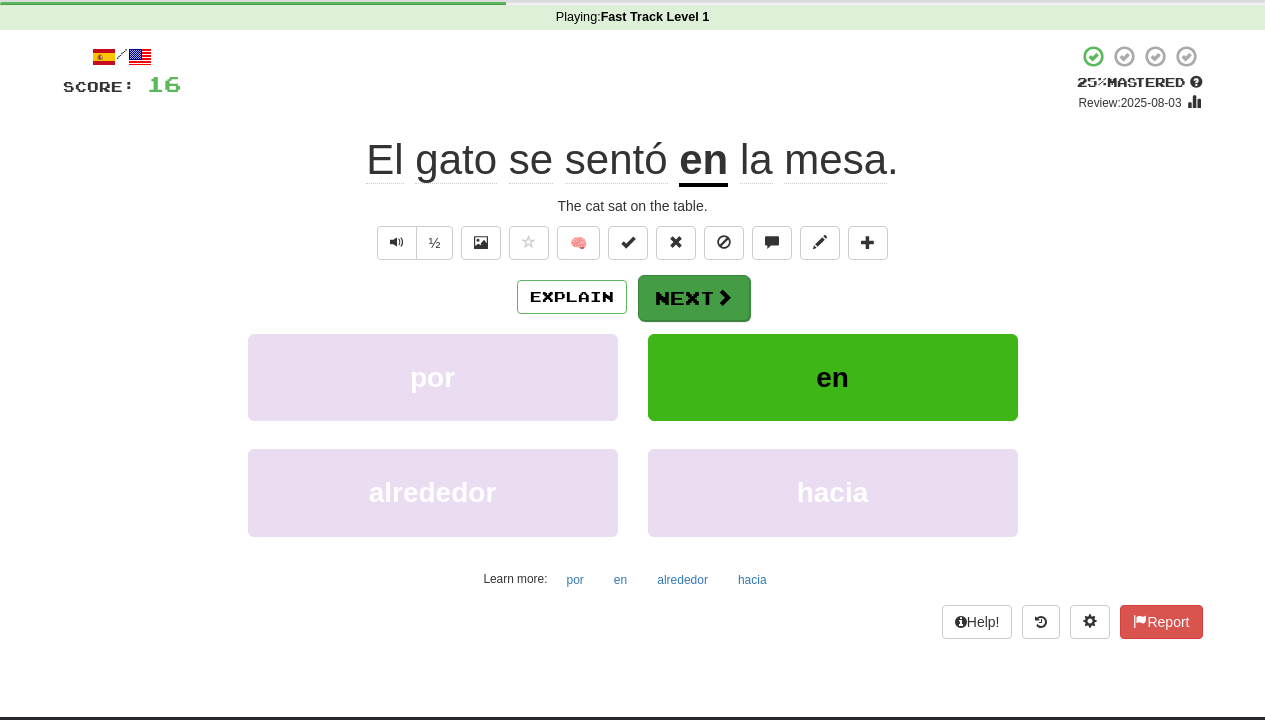 click at bounding box center [724, 297] 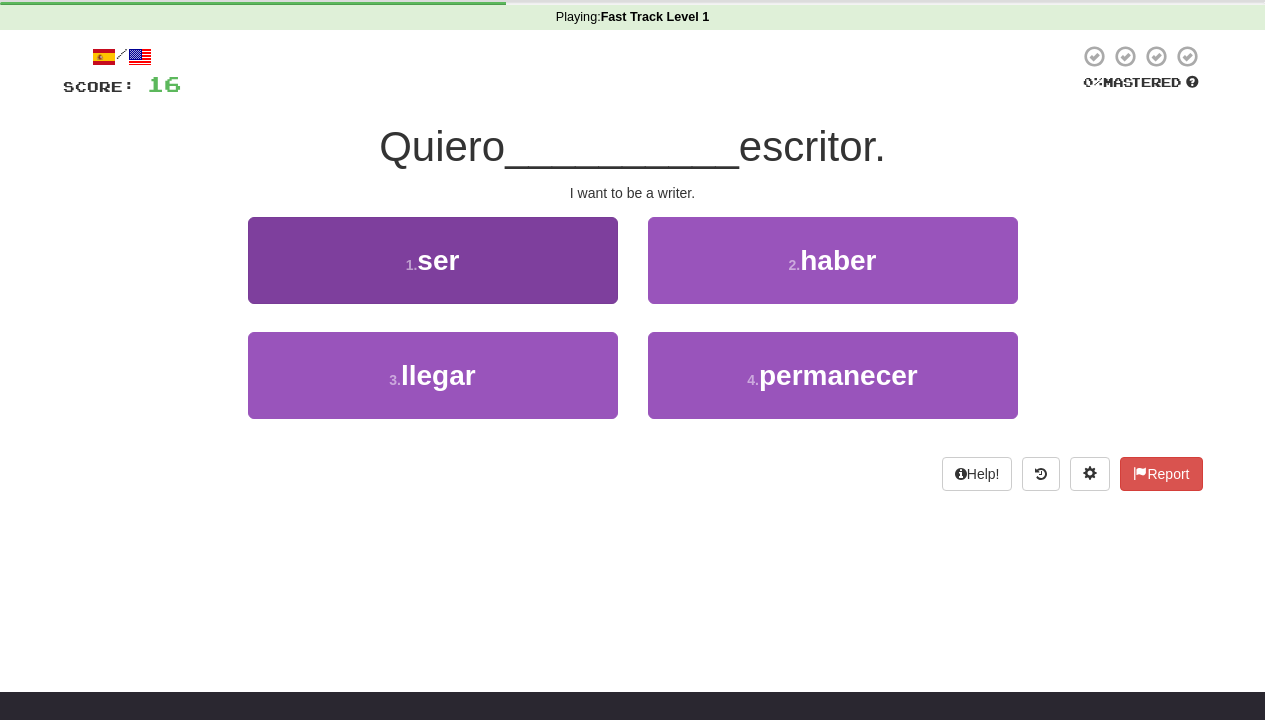 click on "1 .  ser" at bounding box center [433, 260] 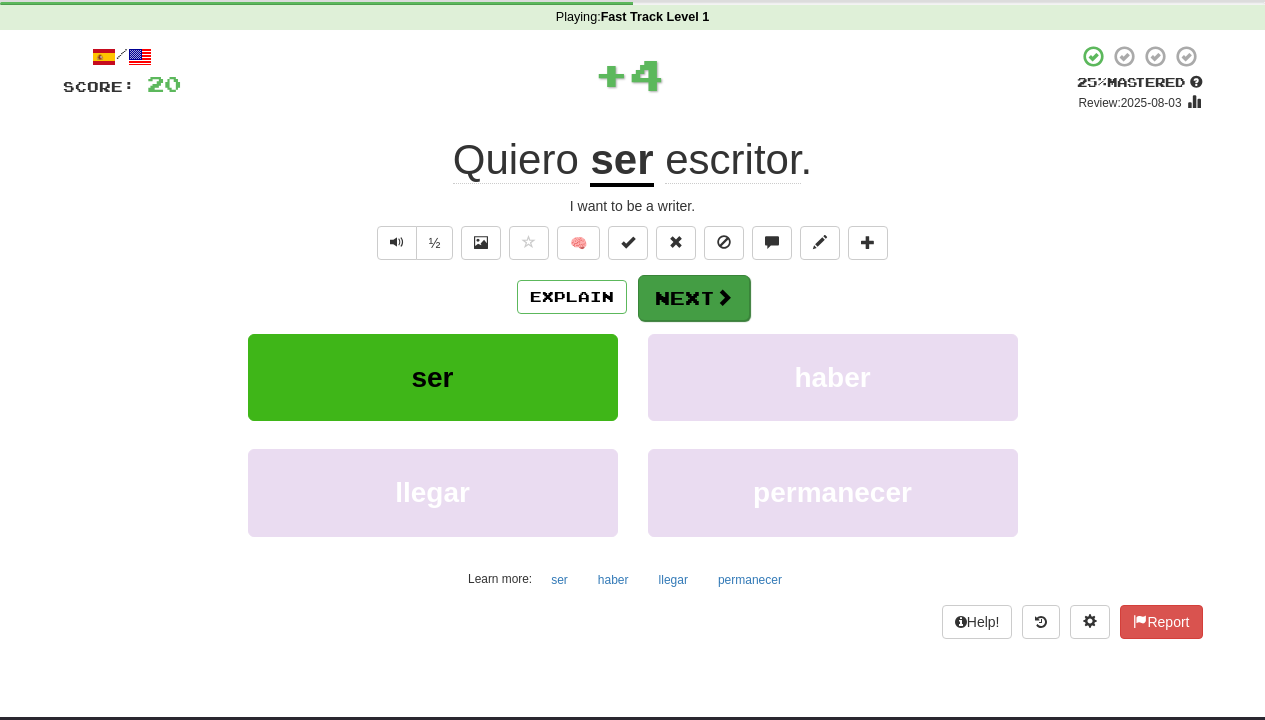 click on "Next" at bounding box center [694, 298] 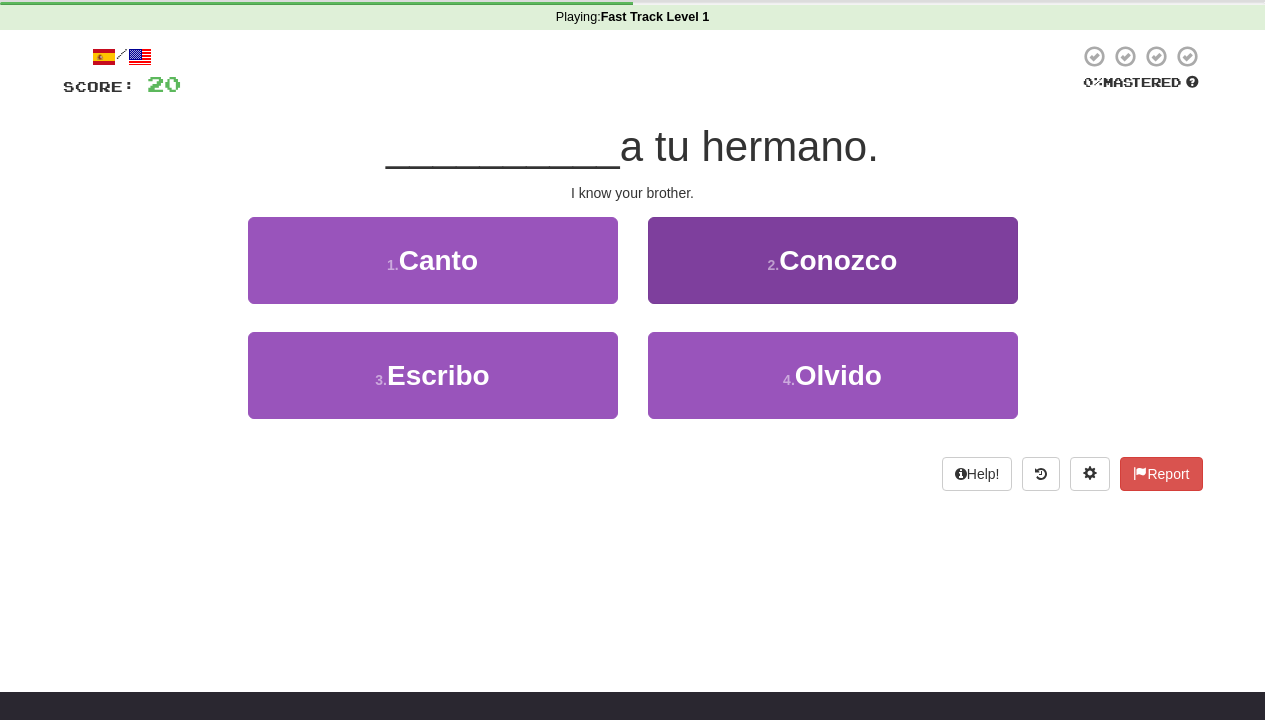 click on "2 .  Conozco" at bounding box center (833, 260) 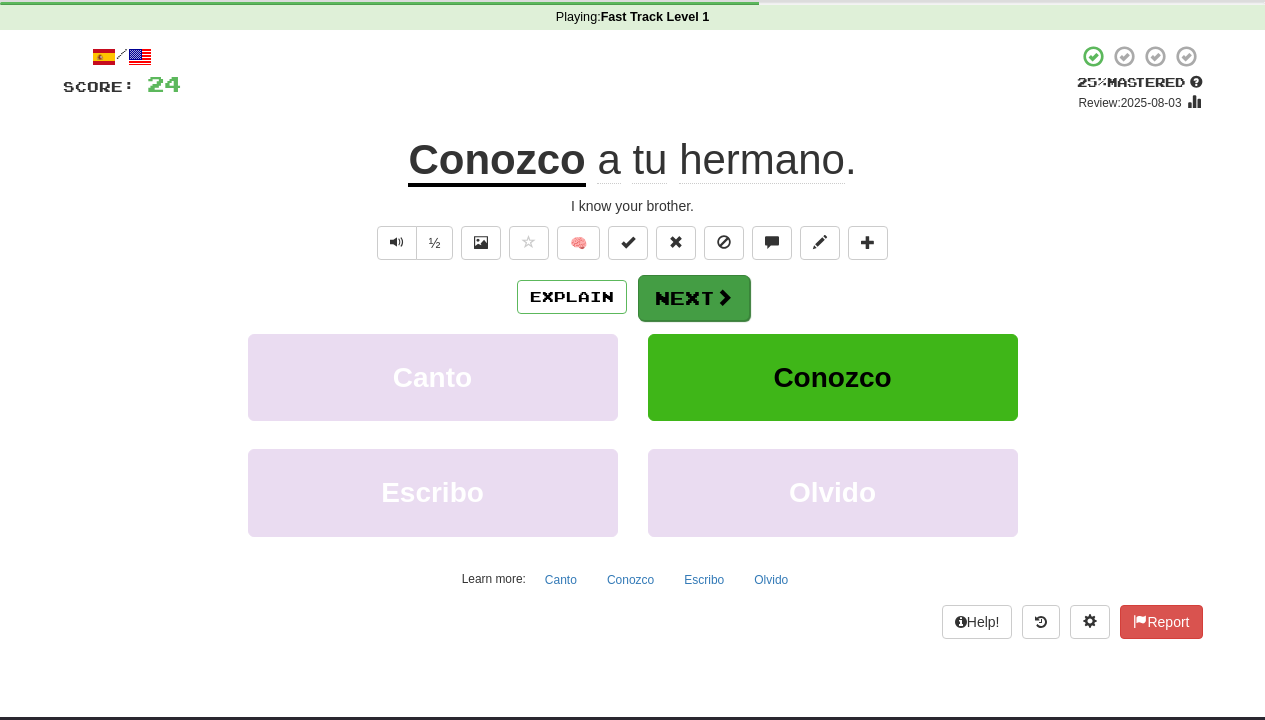 click on "Next" at bounding box center (694, 298) 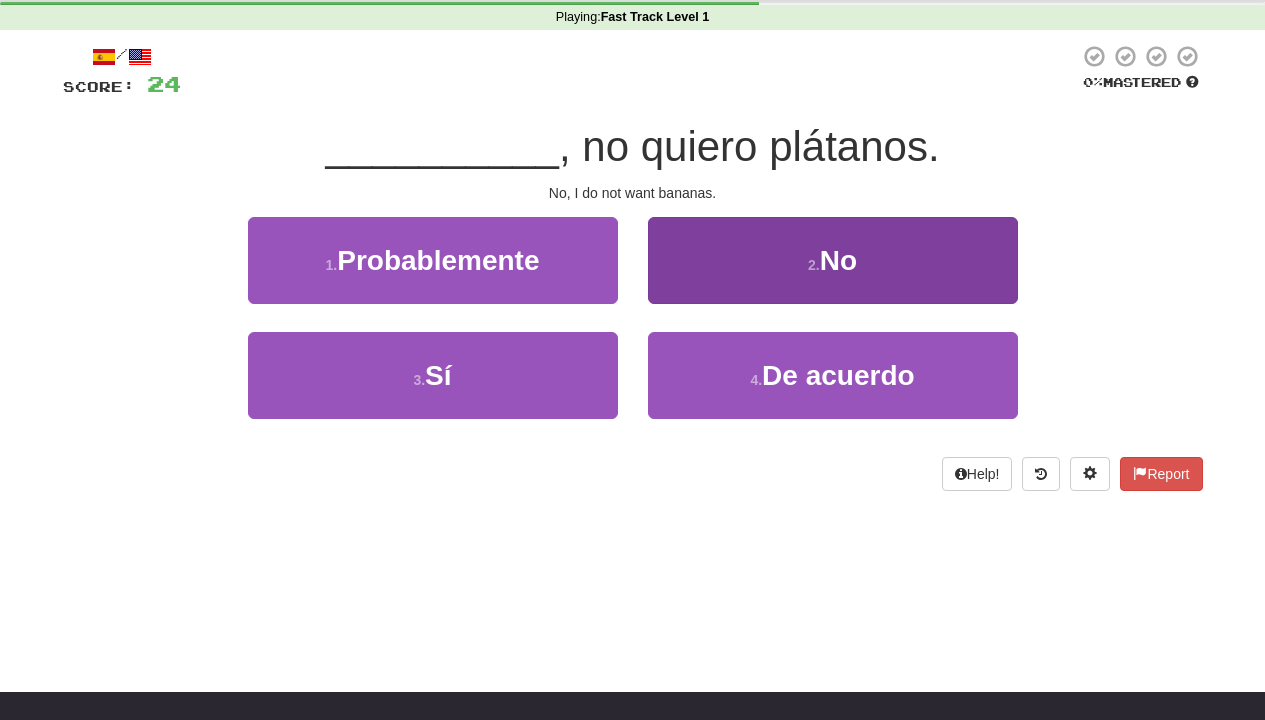 click on "2 .  No" at bounding box center [833, 260] 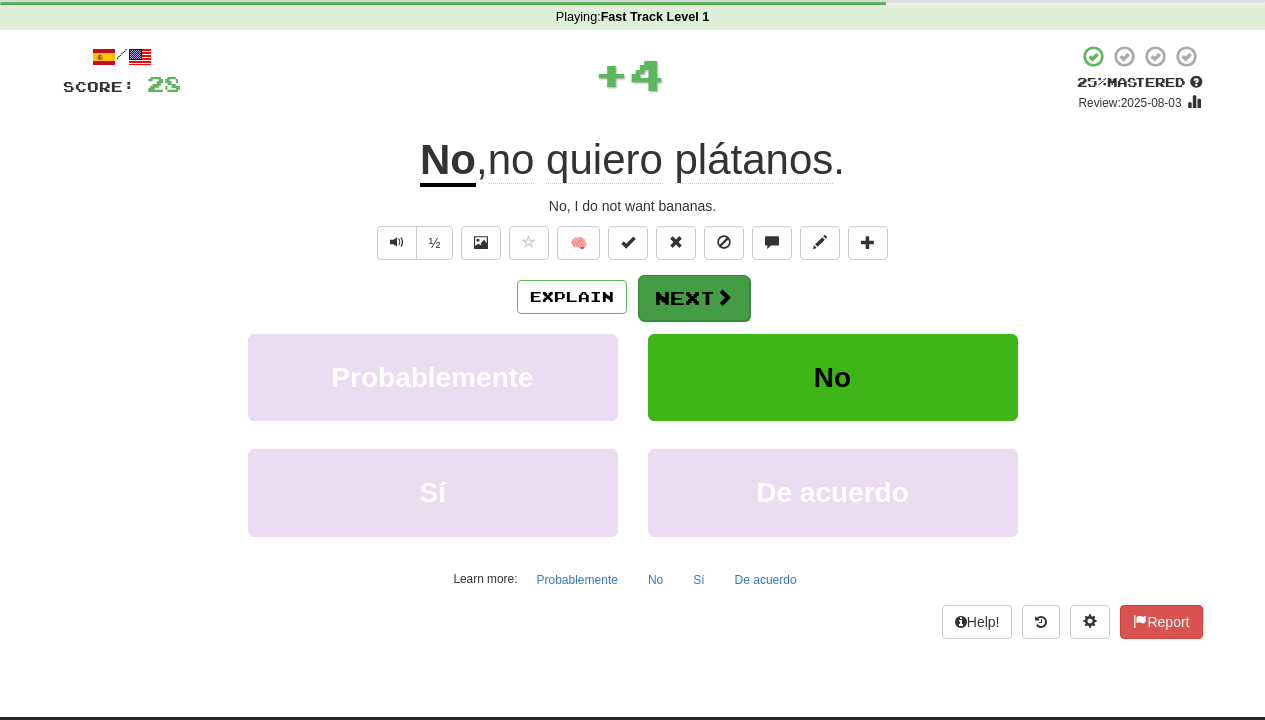 click on "Next" at bounding box center [694, 298] 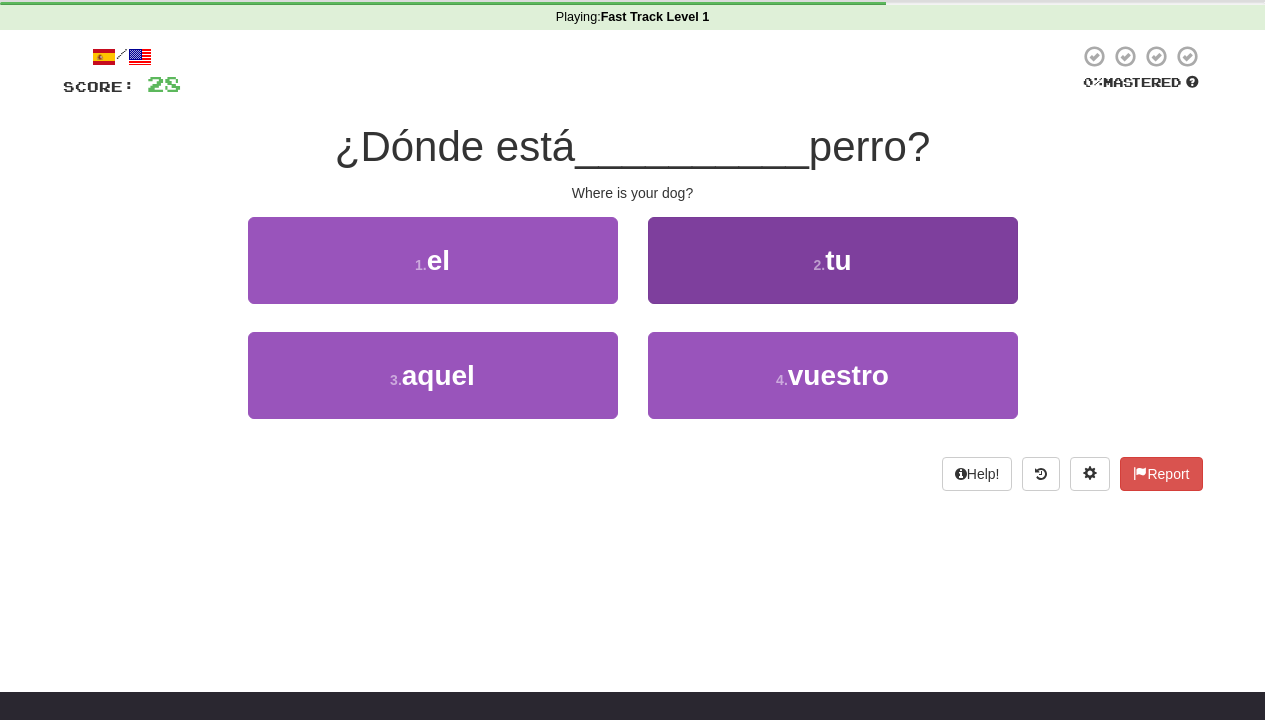 click on "2 .  tu" at bounding box center [833, 260] 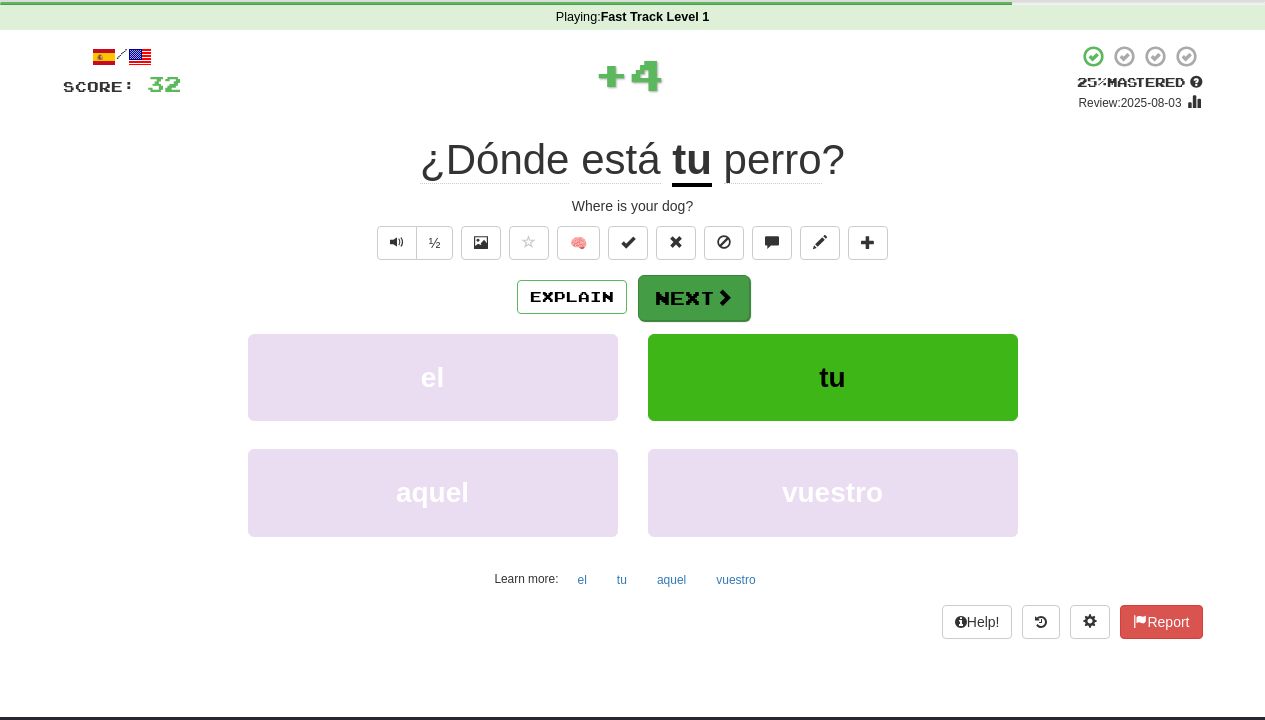 click on "Next" at bounding box center [694, 298] 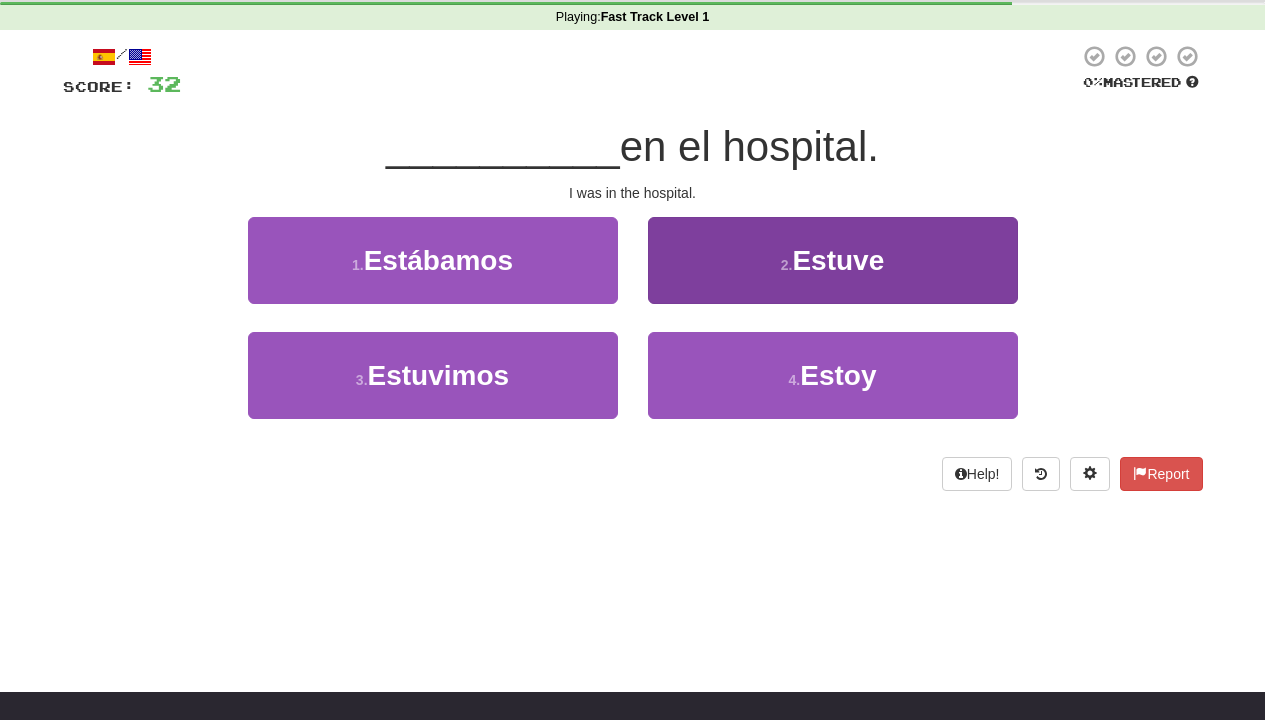 click on "2 .  Estuve" at bounding box center [833, 260] 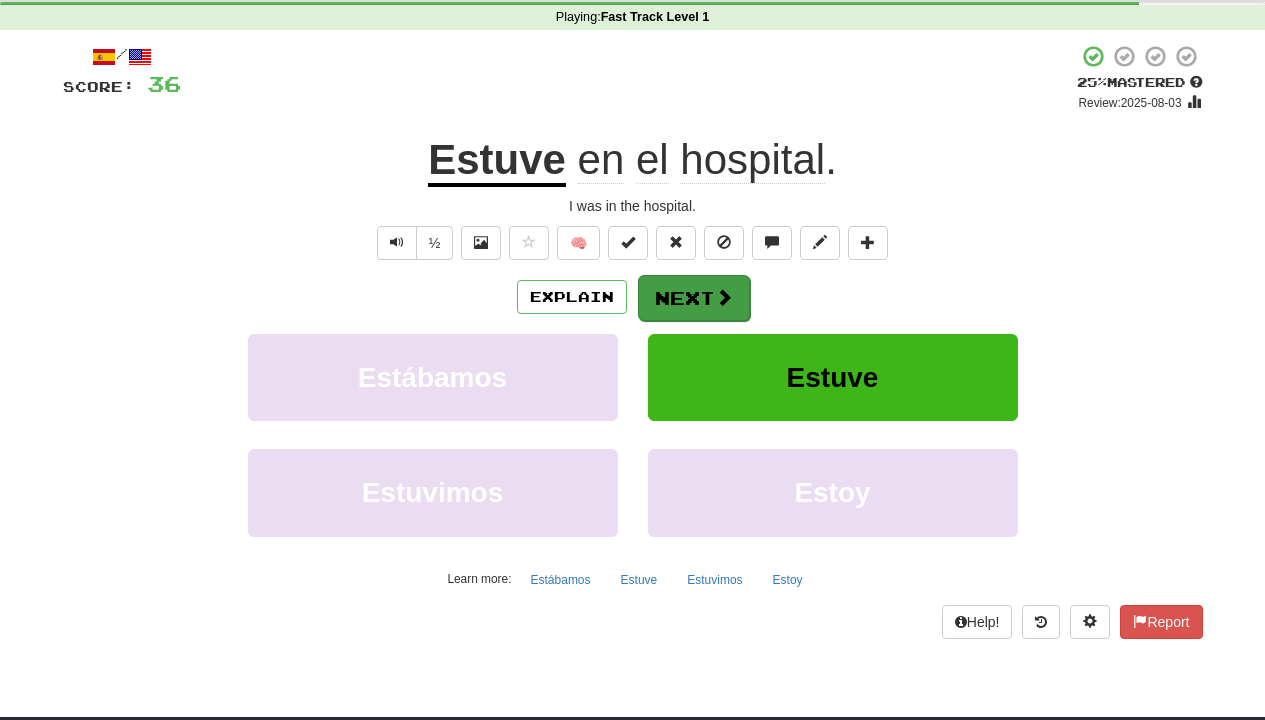 click on "Next" at bounding box center [694, 298] 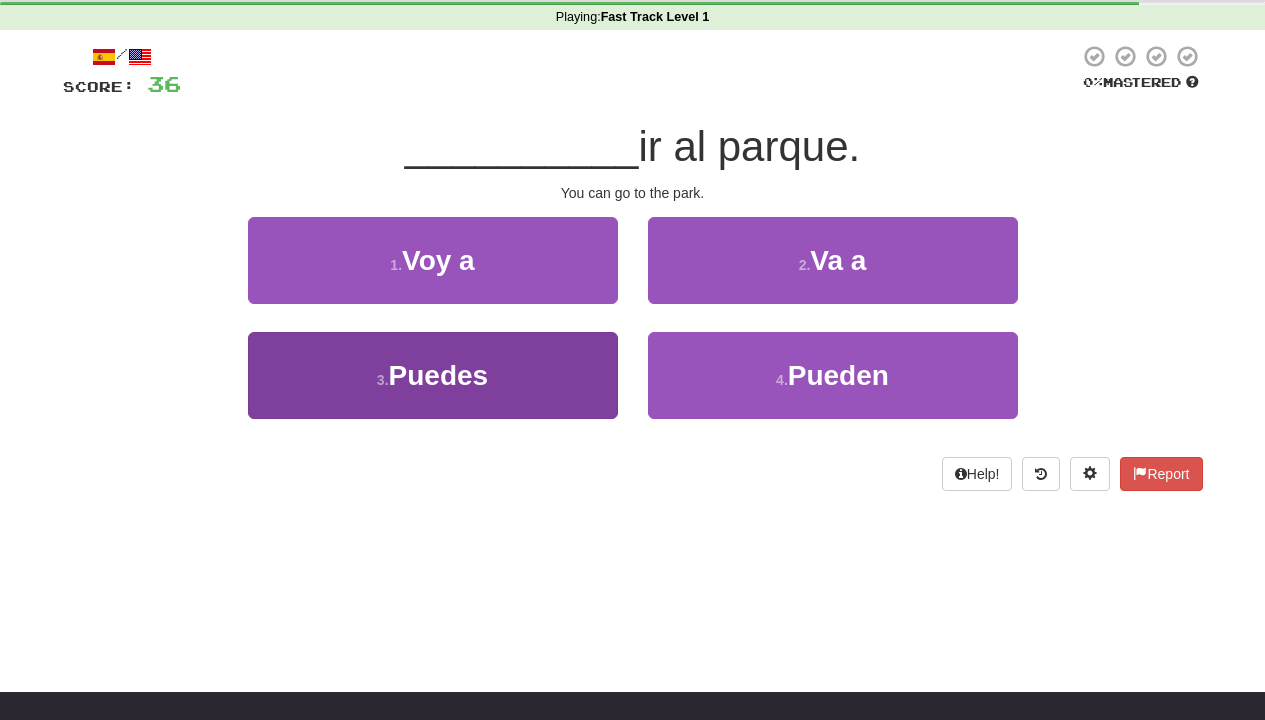 click on "3 .  Puedes" at bounding box center (433, 375) 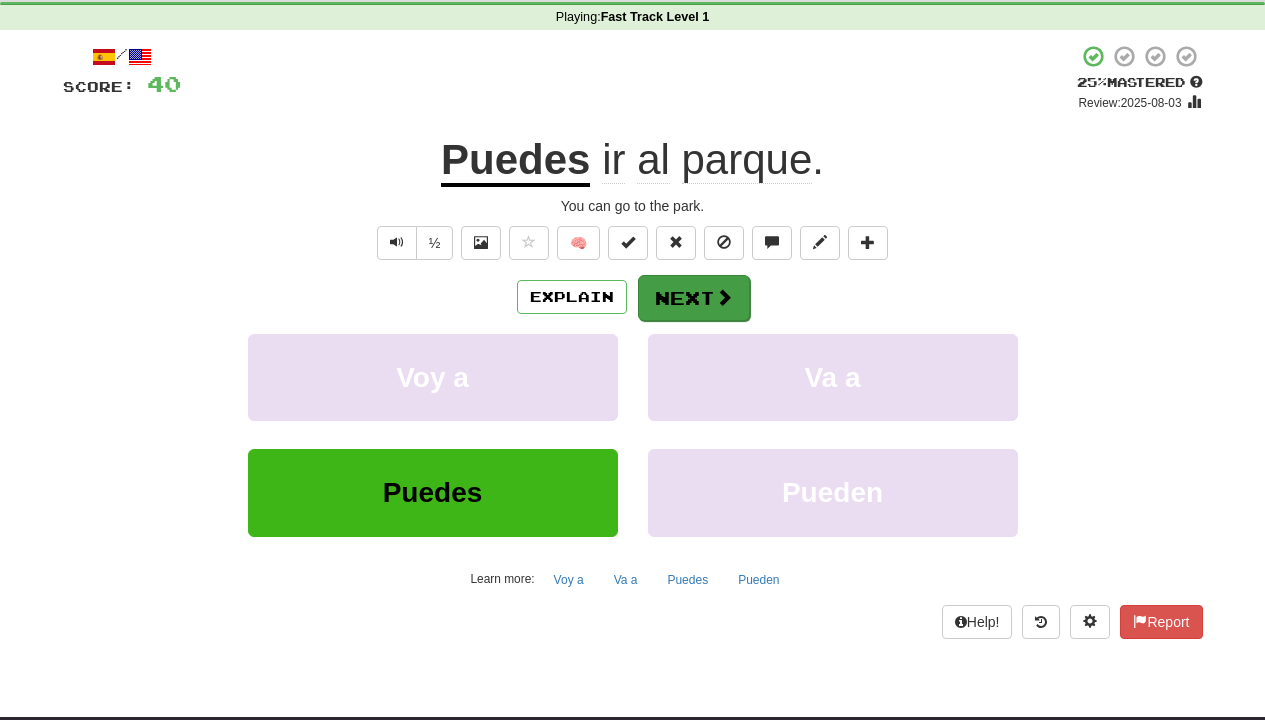 click on "Next" at bounding box center [694, 298] 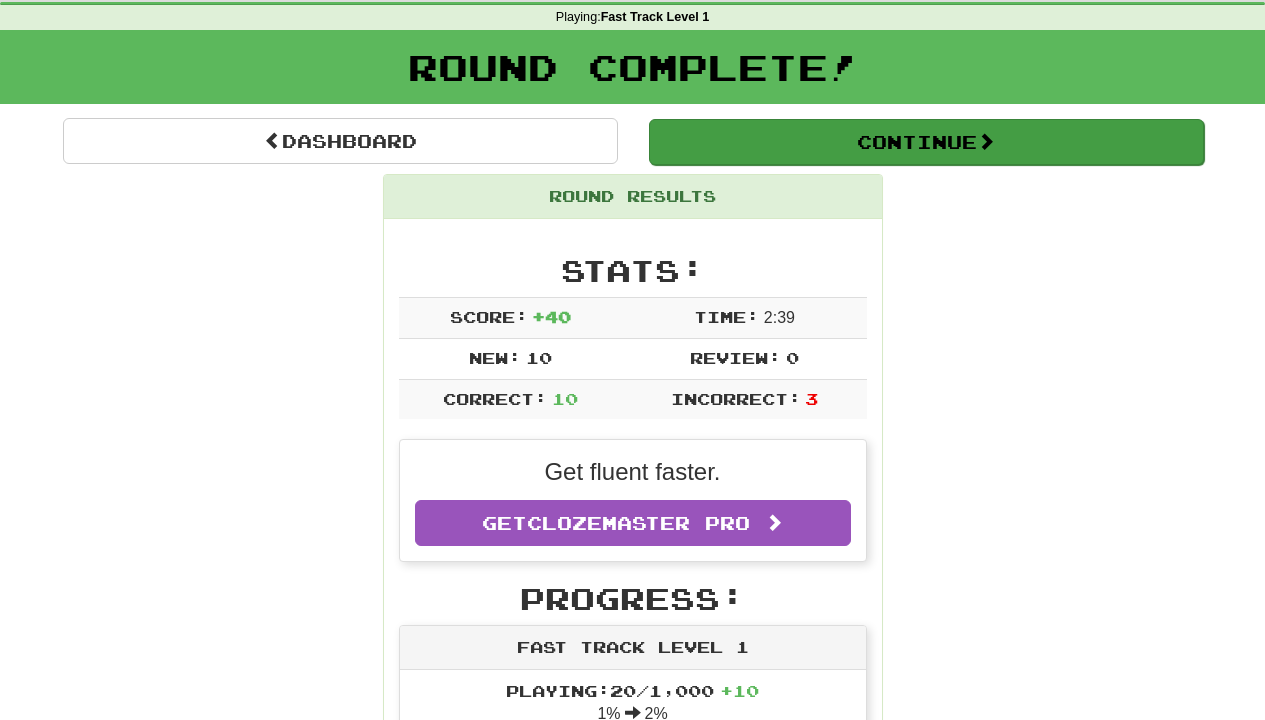 click on "Continue" at bounding box center [926, 142] 